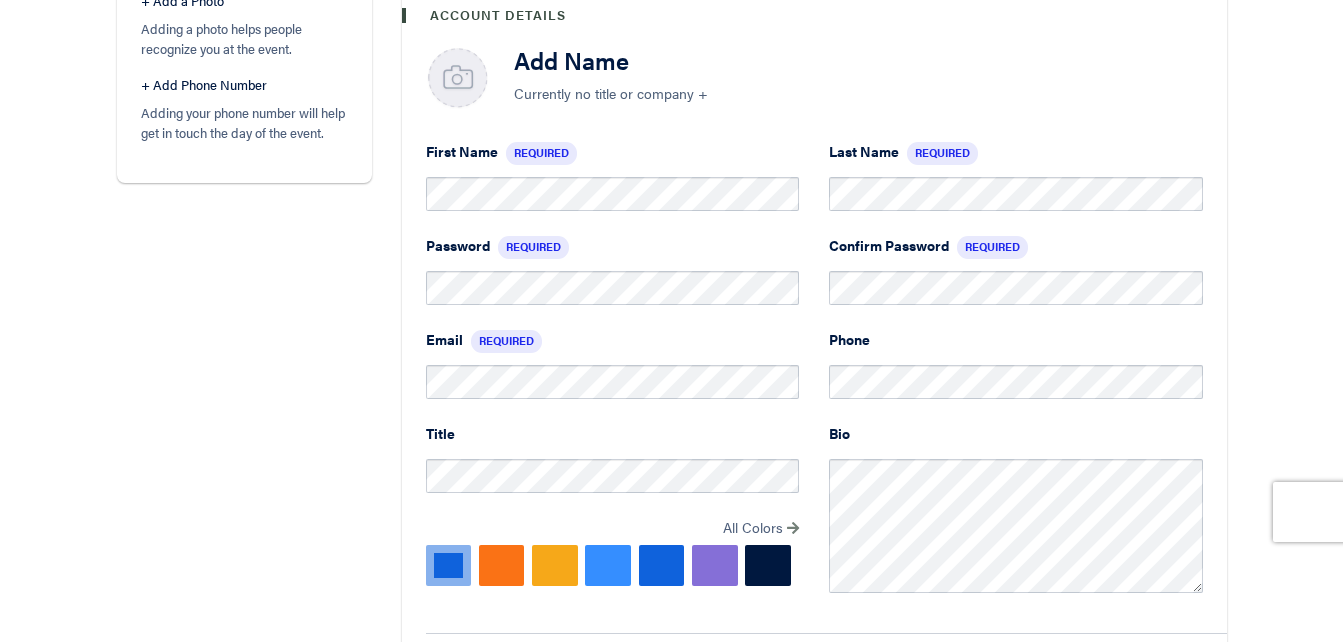 scroll, scrollTop: 520, scrollLeft: 0, axis: vertical 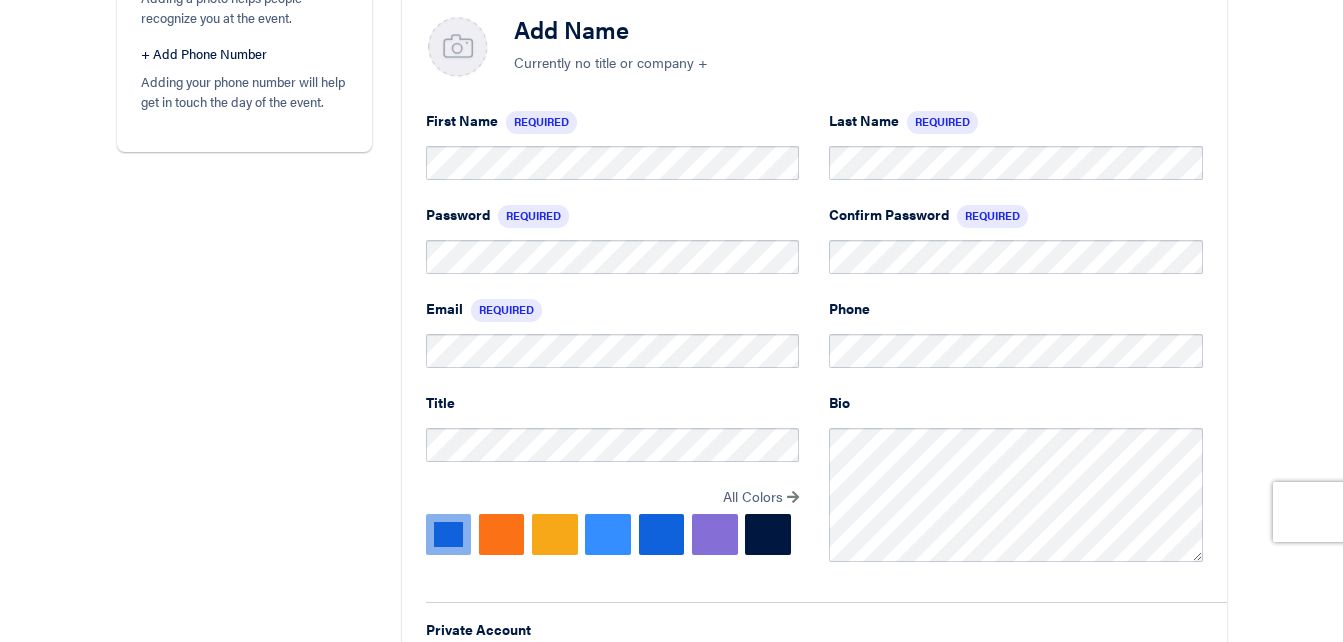 click on "First Name
Required" at bounding box center [613, 157] 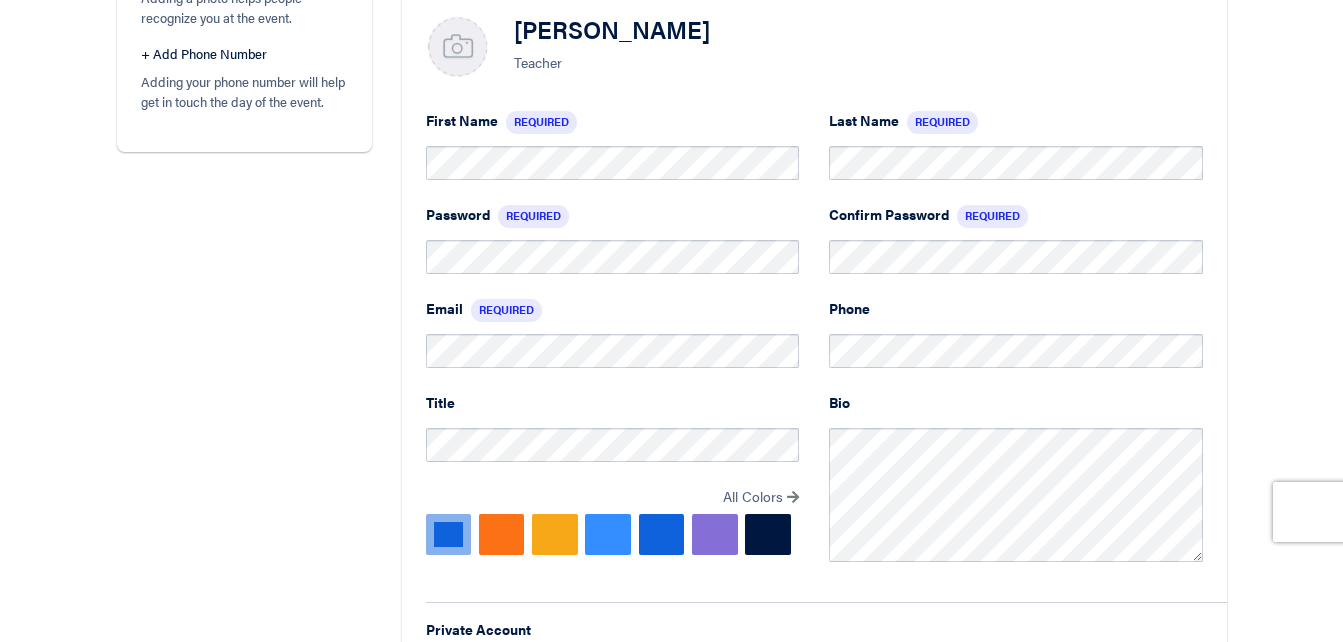 click at bounding box center [662, 534] 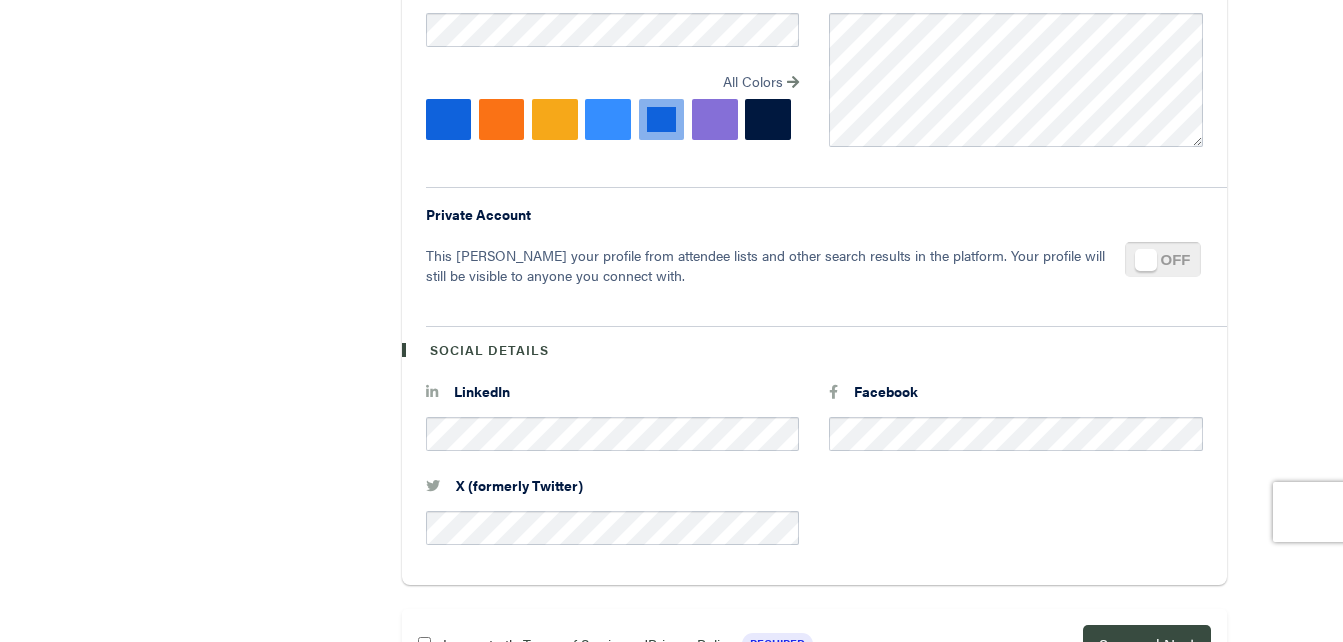 scroll, scrollTop: 938, scrollLeft: 0, axis: vertical 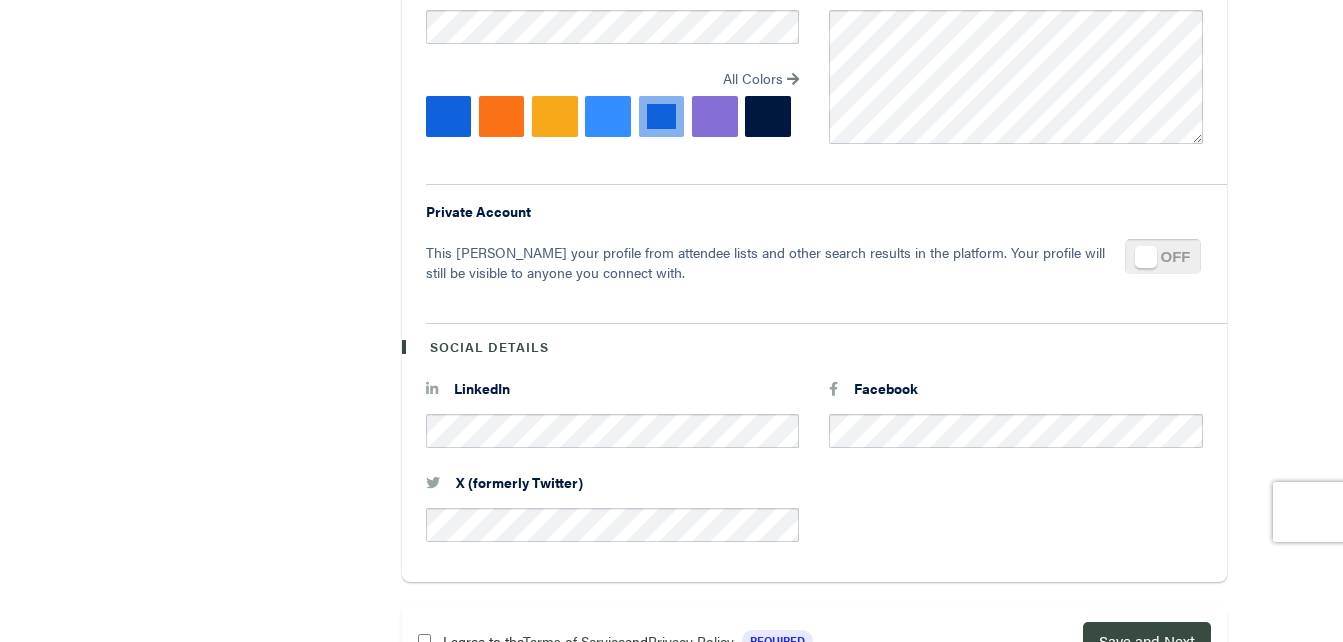 click at bounding box center [449, 116] 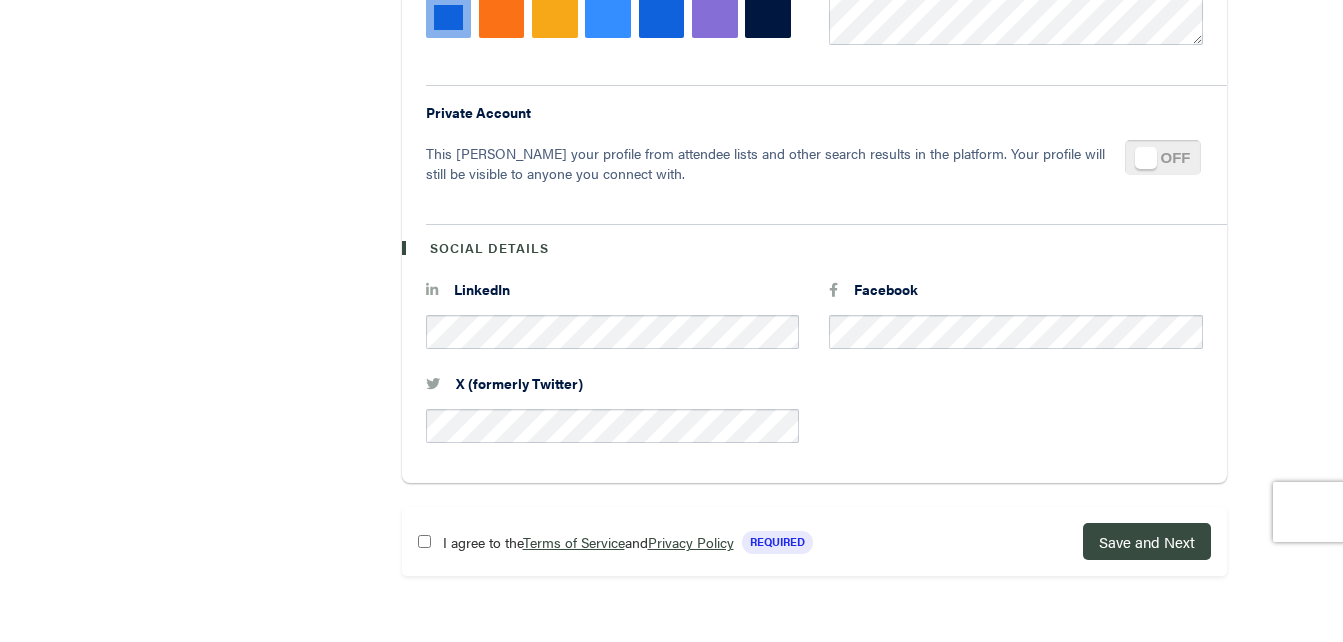 scroll, scrollTop: 1039, scrollLeft: 0, axis: vertical 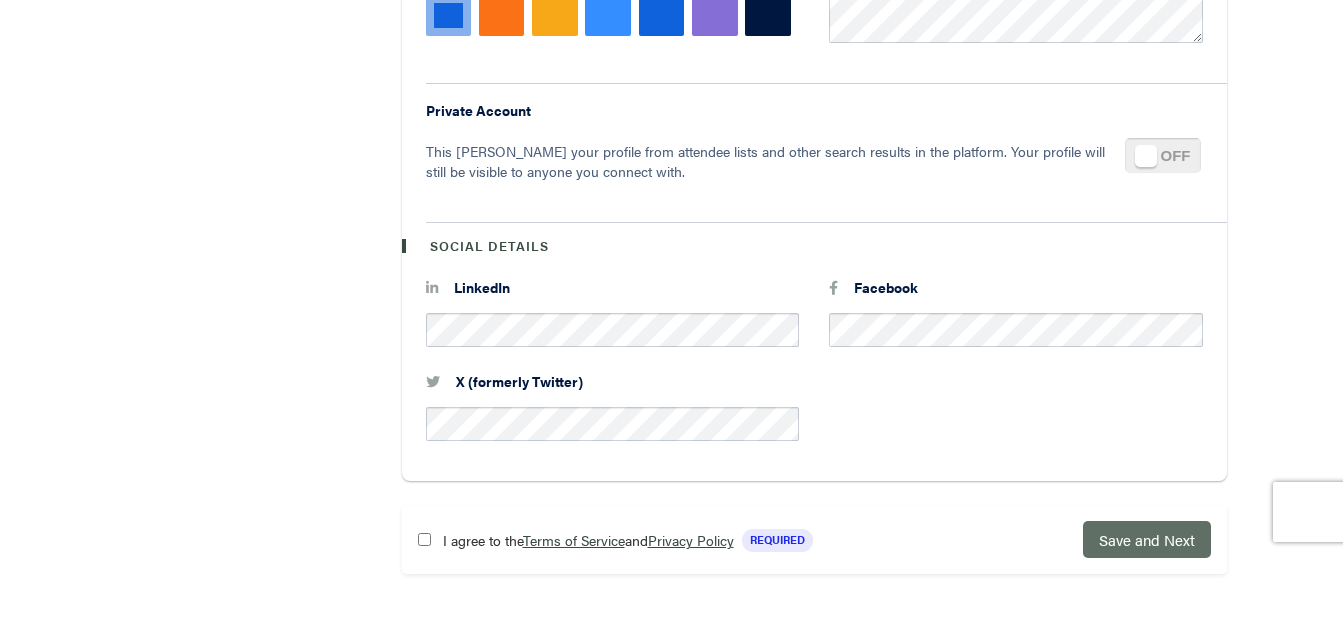 click on "Save and Next" at bounding box center [1147, 539] 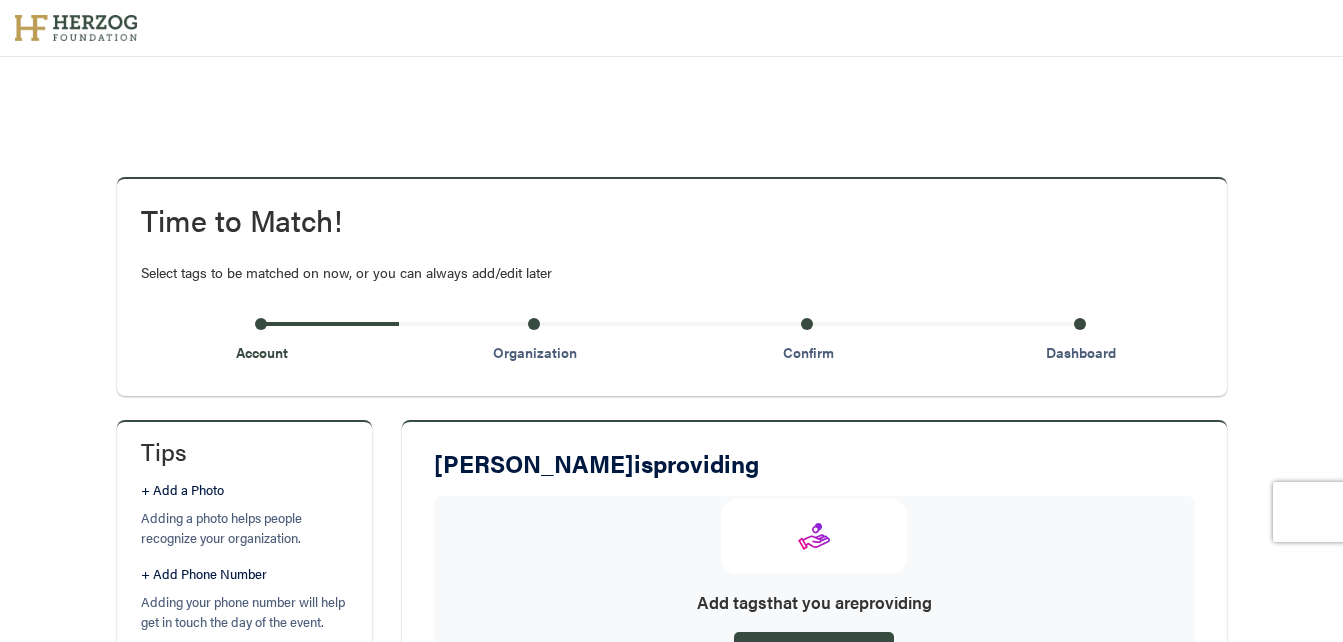 scroll, scrollTop: 0, scrollLeft: 0, axis: both 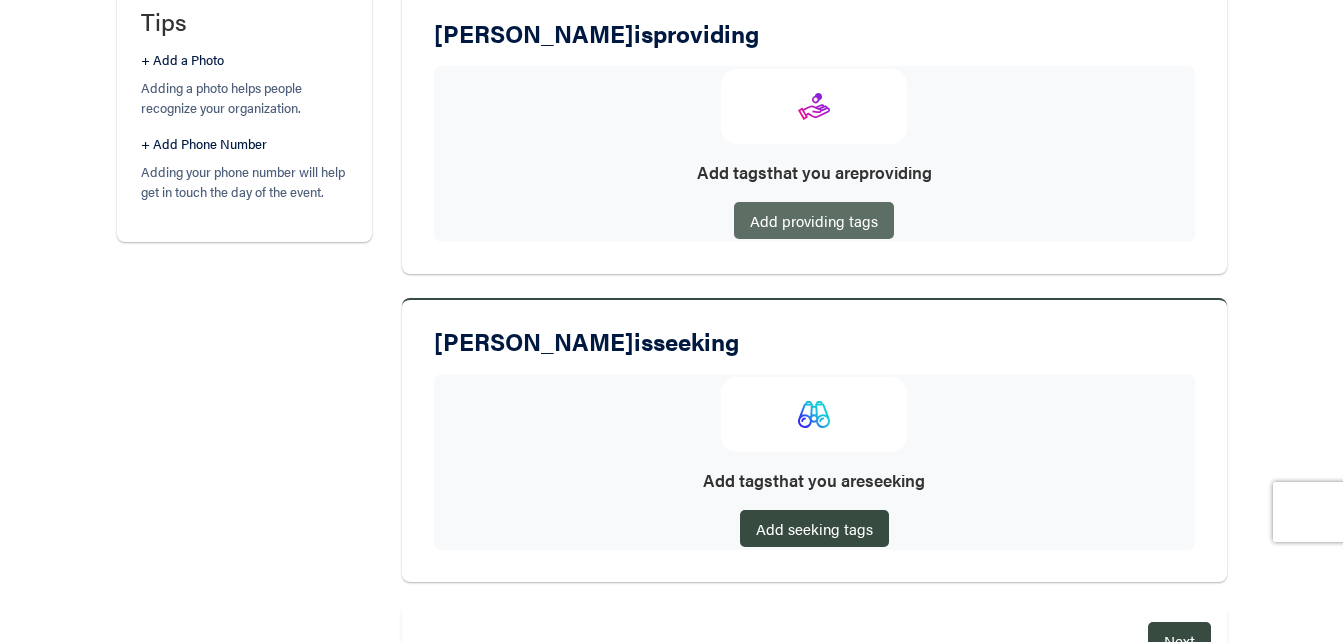 click on "Add    providing   tags" at bounding box center [814, 220] 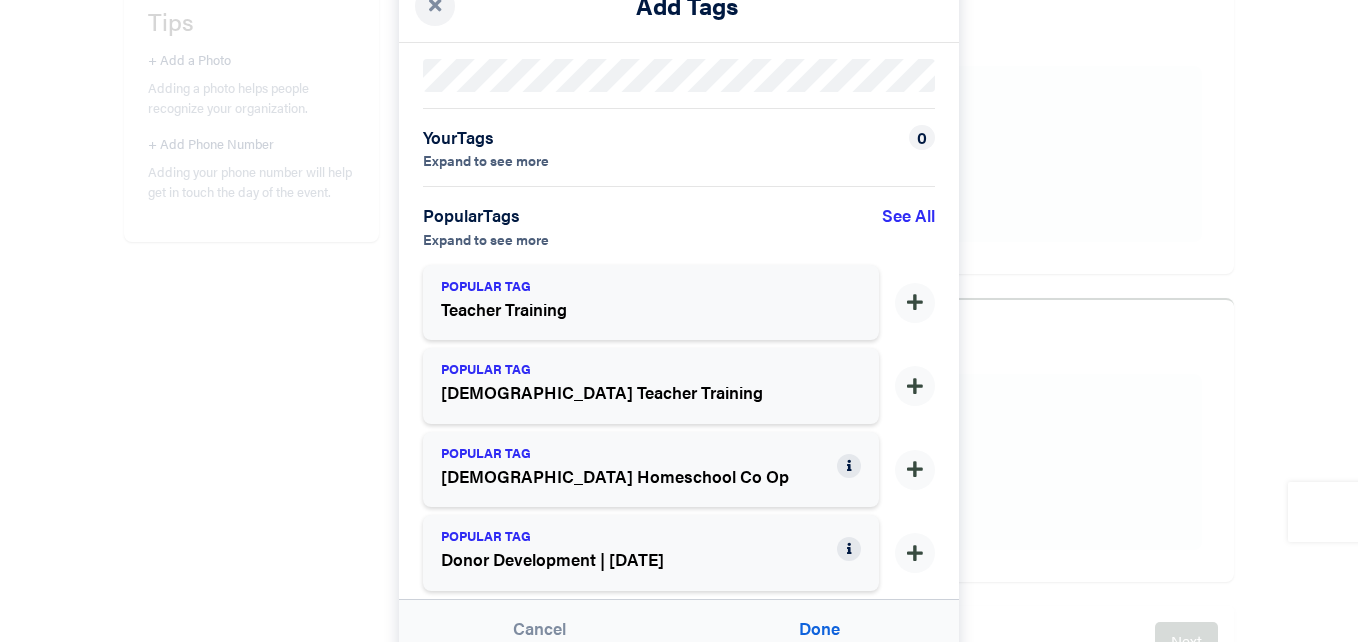 scroll, scrollTop: 75, scrollLeft: 0, axis: vertical 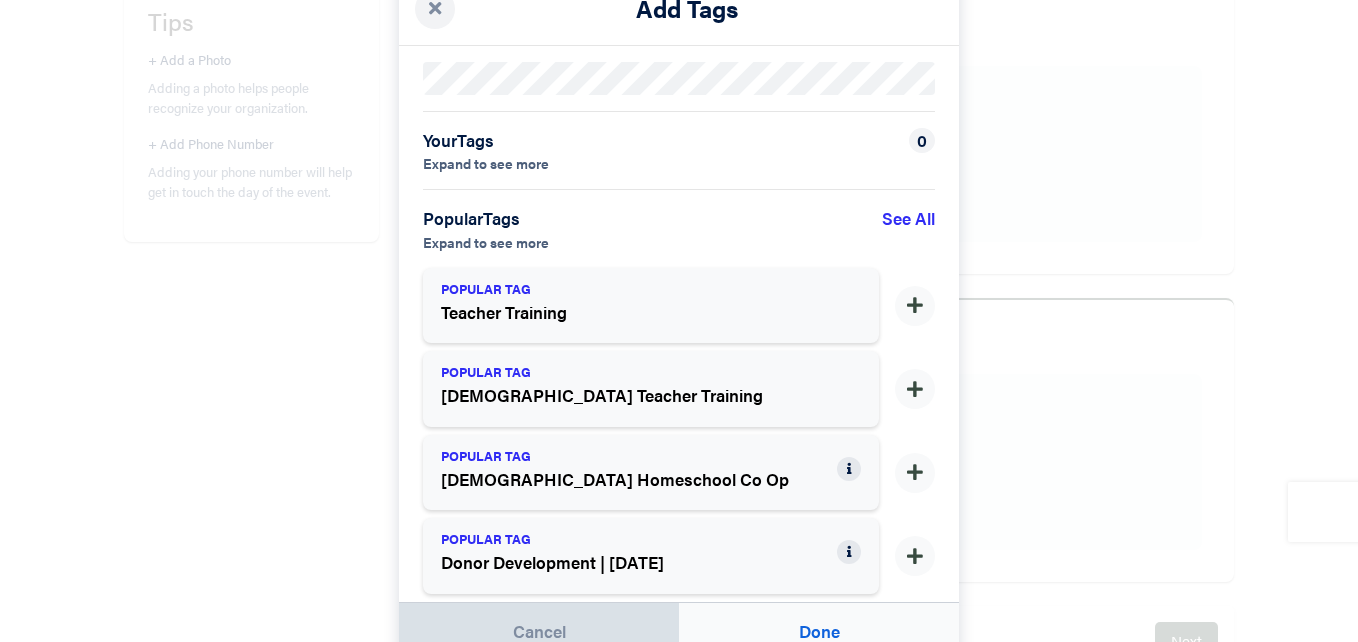 click on "Cancel" at bounding box center (539, 635) 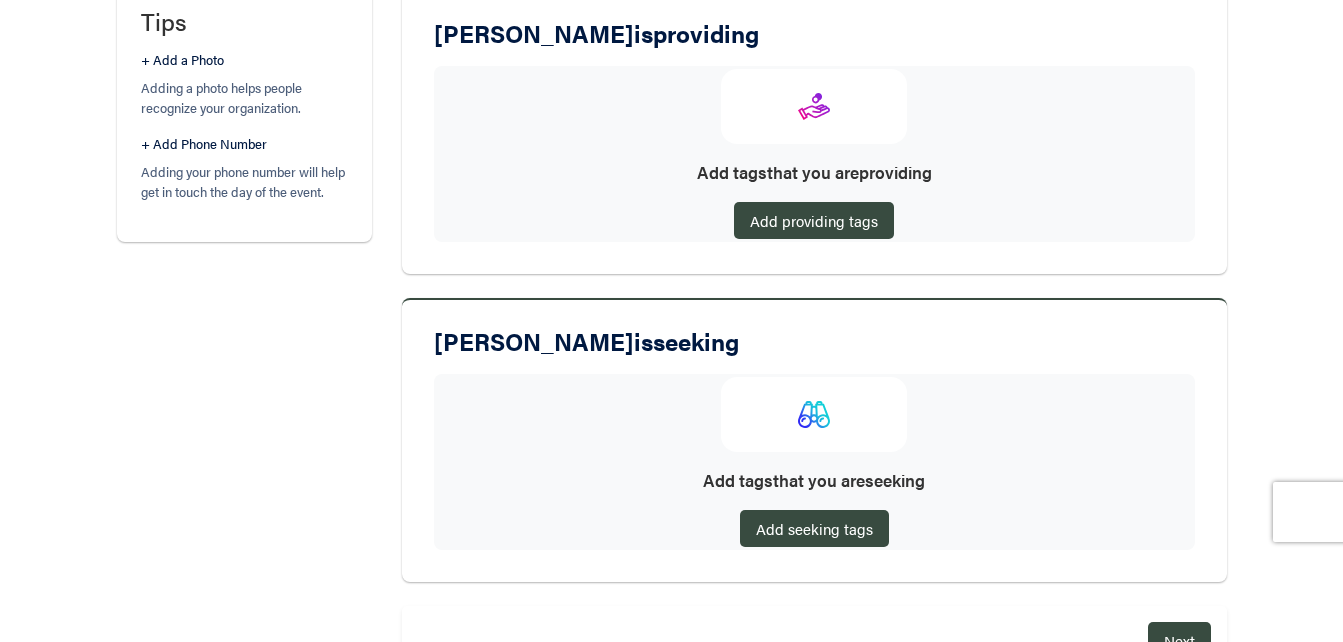 click on "Lennox  is  seeking Add    tags  that you are  seeking Add    seeking   tags" at bounding box center [814, 440] 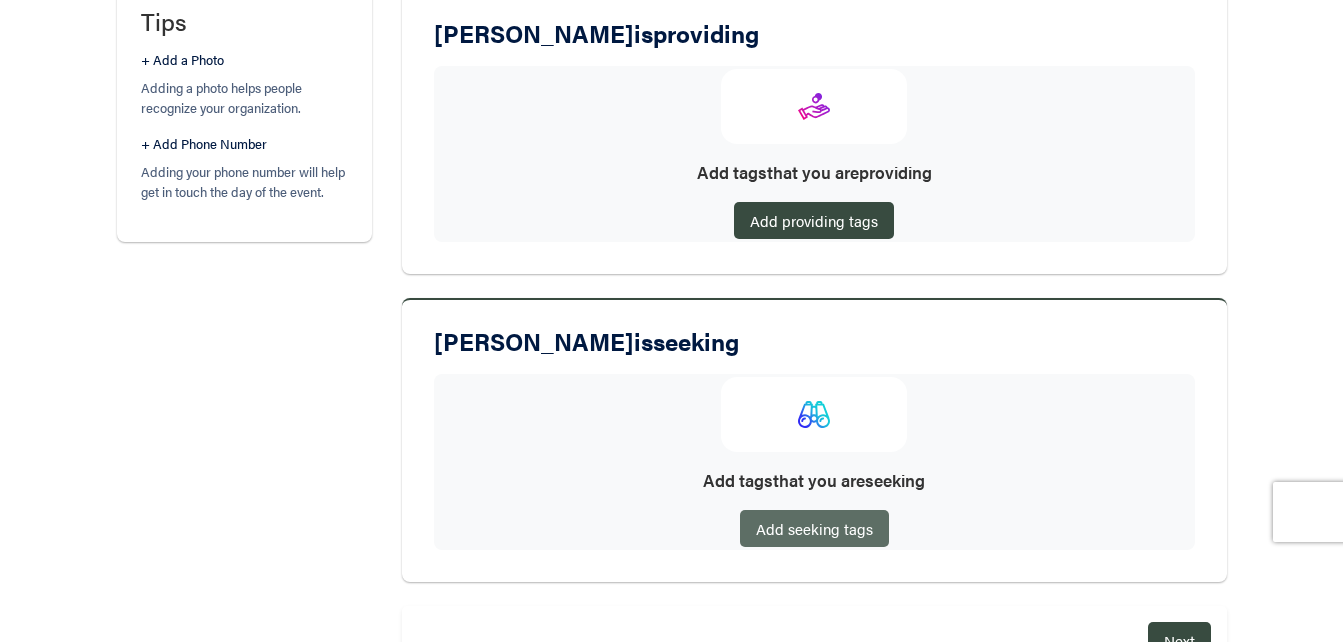 click on "Add    seeking   tags" at bounding box center (814, 528) 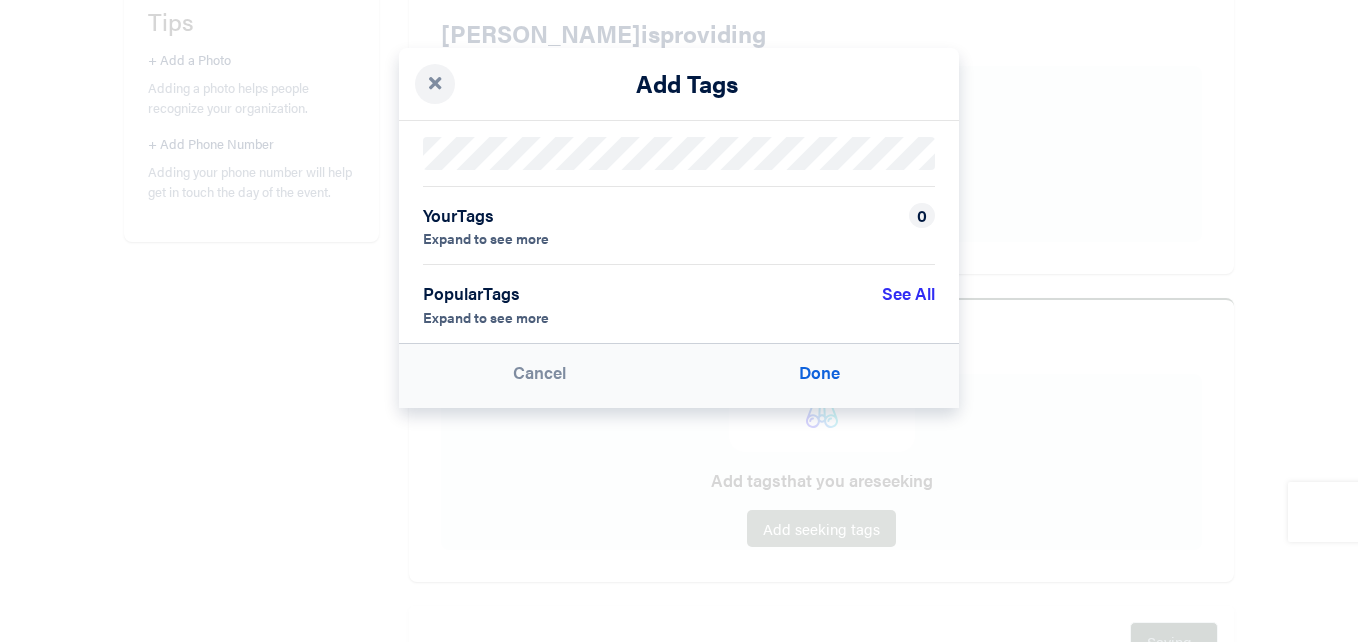 scroll, scrollTop: 0, scrollLeft: 0, axis: both 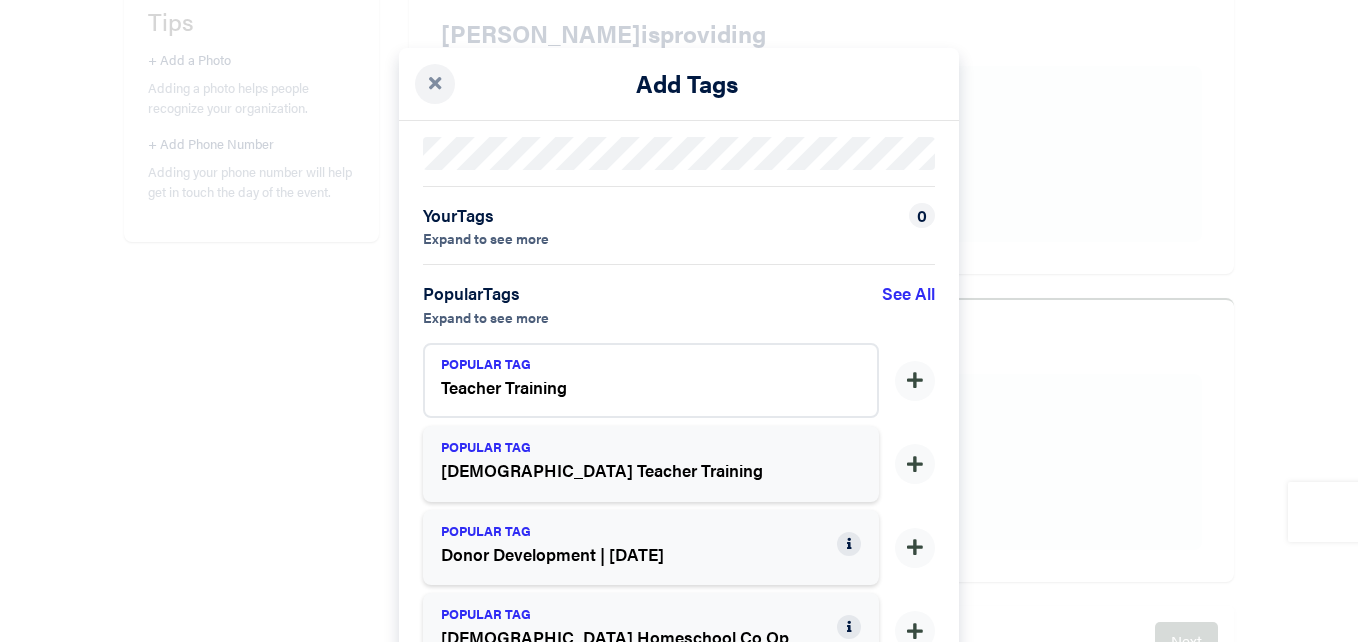 click on "POPULAR TAG" at bounding box center [639, 364] 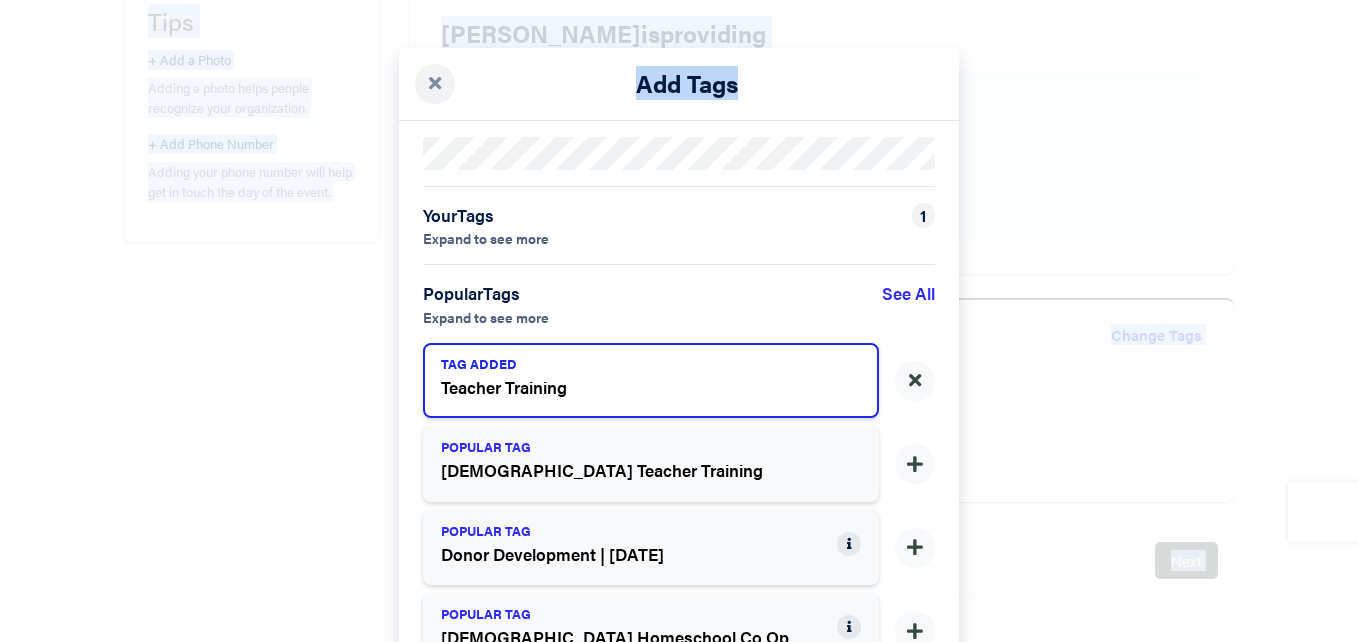 drag, startPoint x: 804, startPoint y: 62, endPoint x: 830, endPoint y: -26, distance: 91.76056 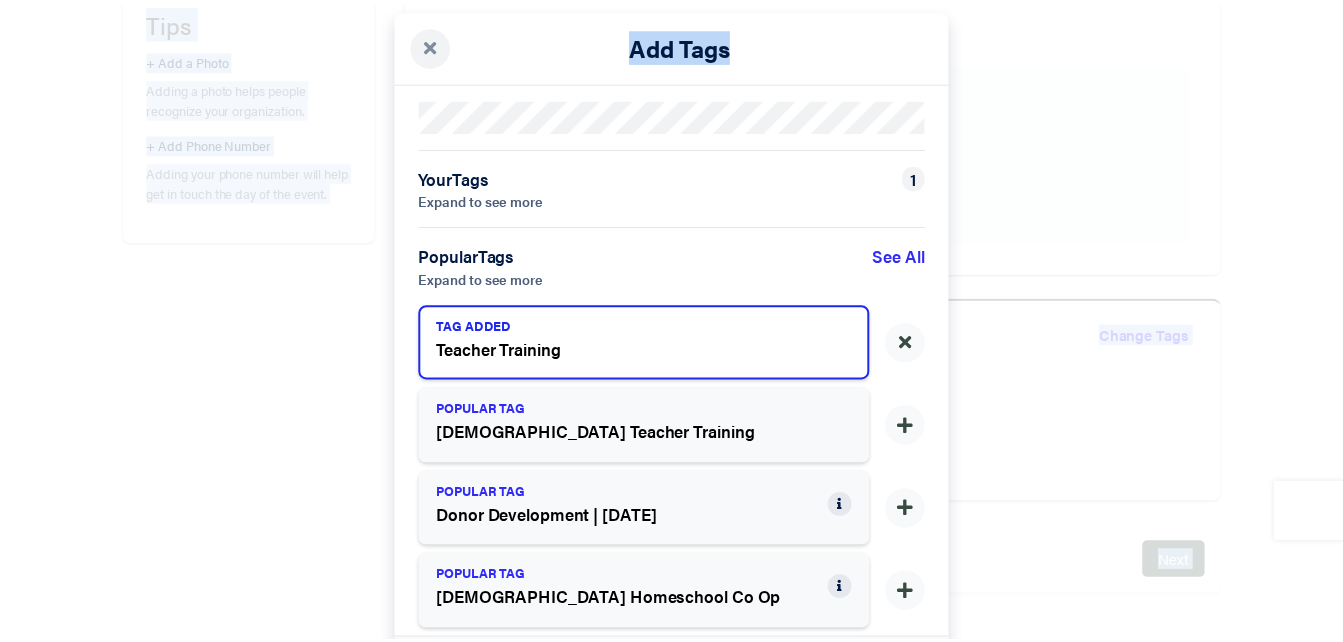 scroll, scrollTop: 148, scrollLeft: 0, axis: vertical 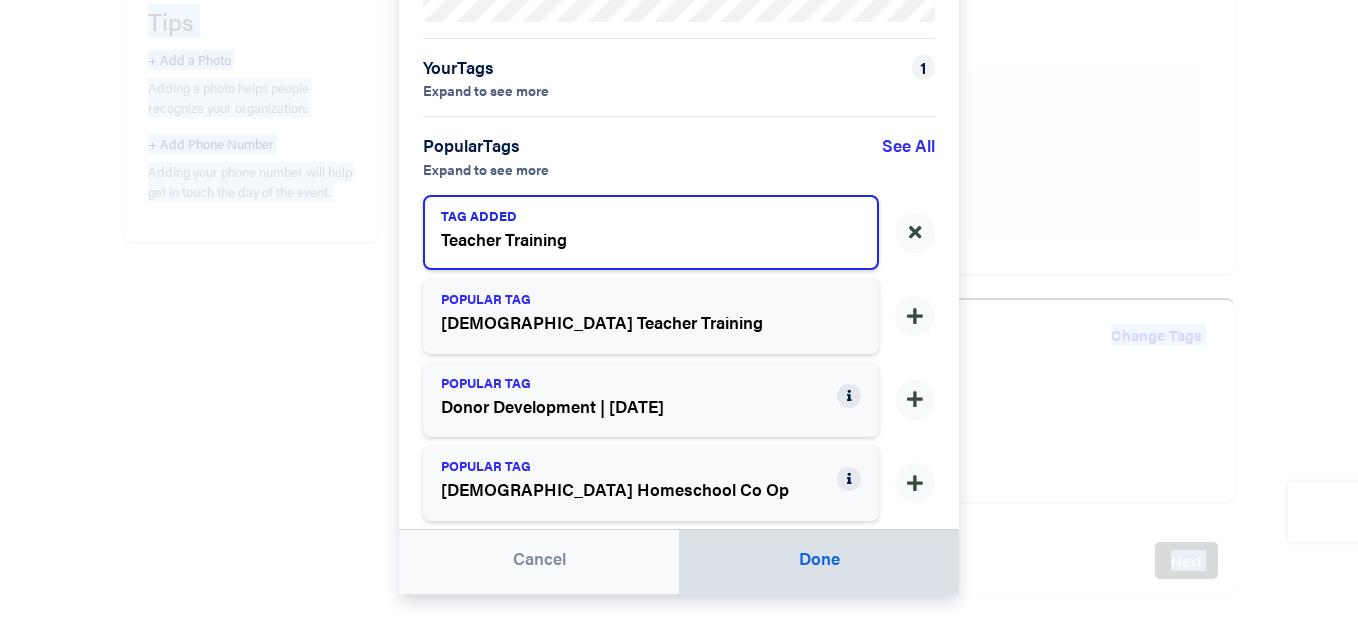 click on "Done" at bounding box center [819, 562] 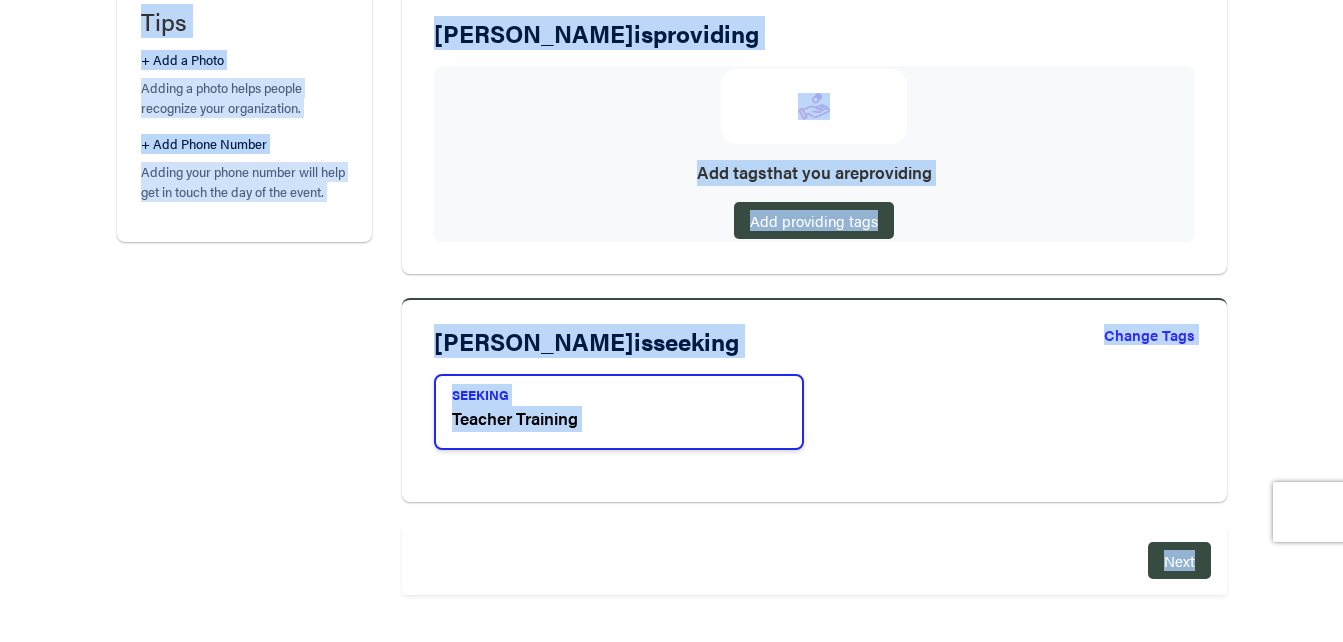 click at bounding box center [1009, 421] 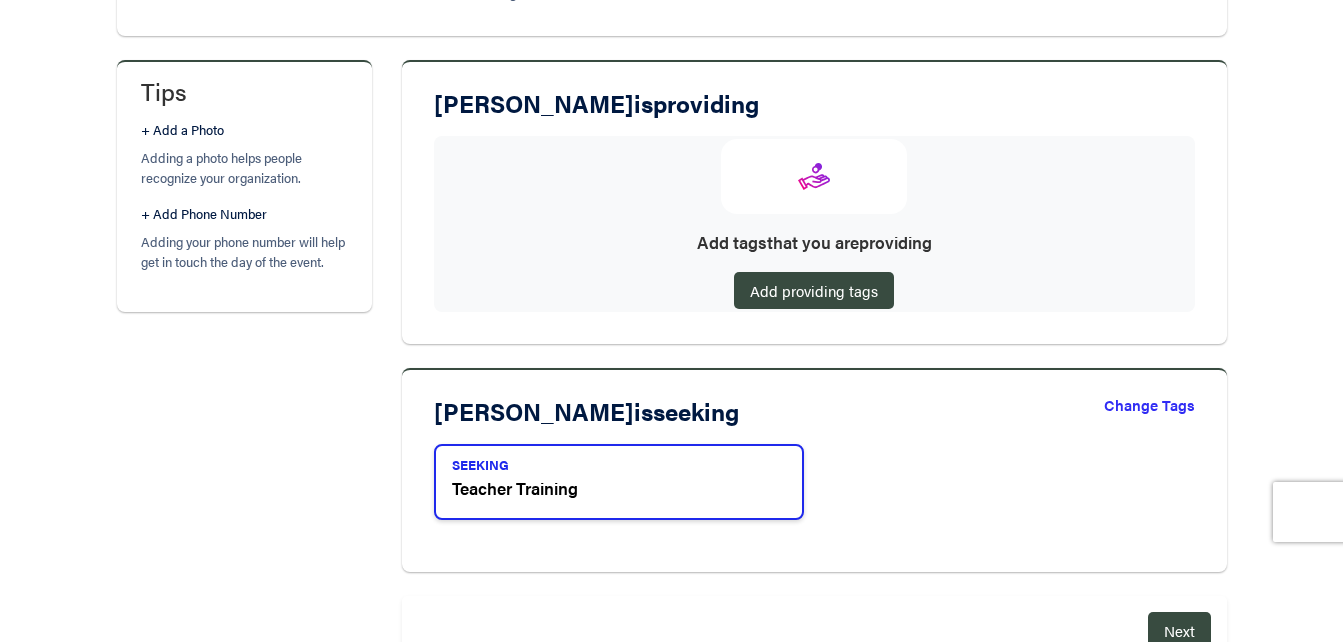 scroll, scrollTop: 451, scrollLeft: 0, axis: vertical 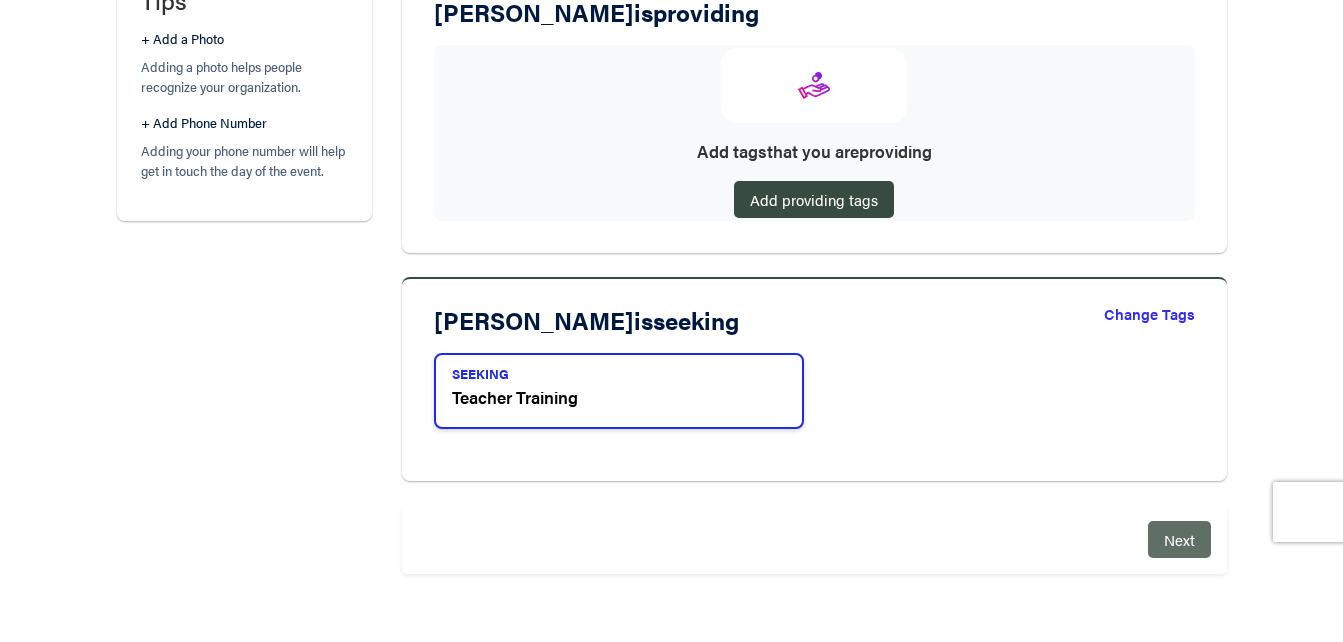 click on "Next" at bounding box center [1179, 539] 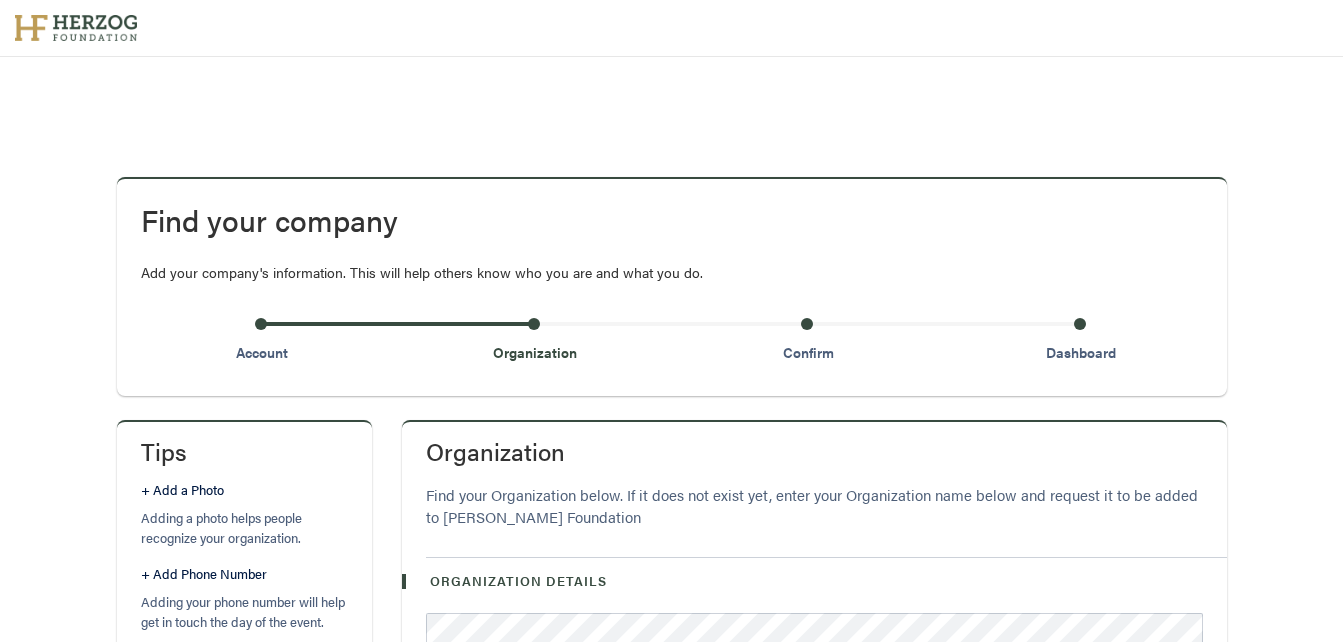 scroll, scrollTop: 0, scrollLeft: 0, axis: both 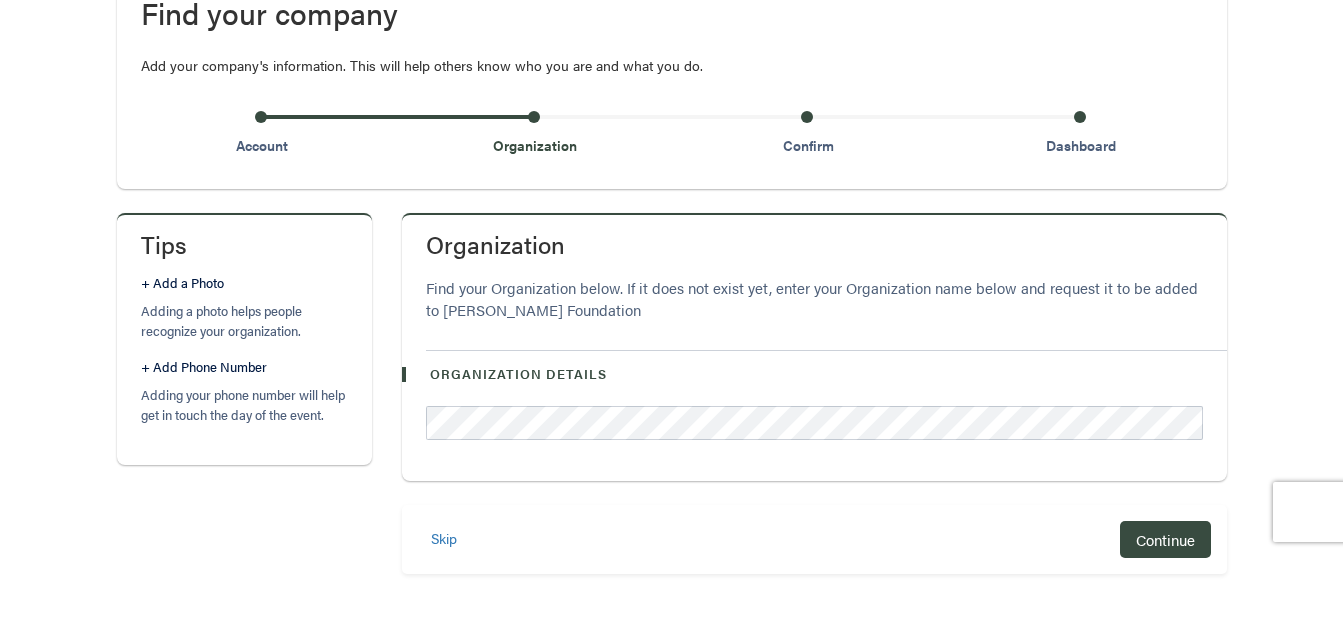 click on "Organization Details" at bounding box center (826, 415) 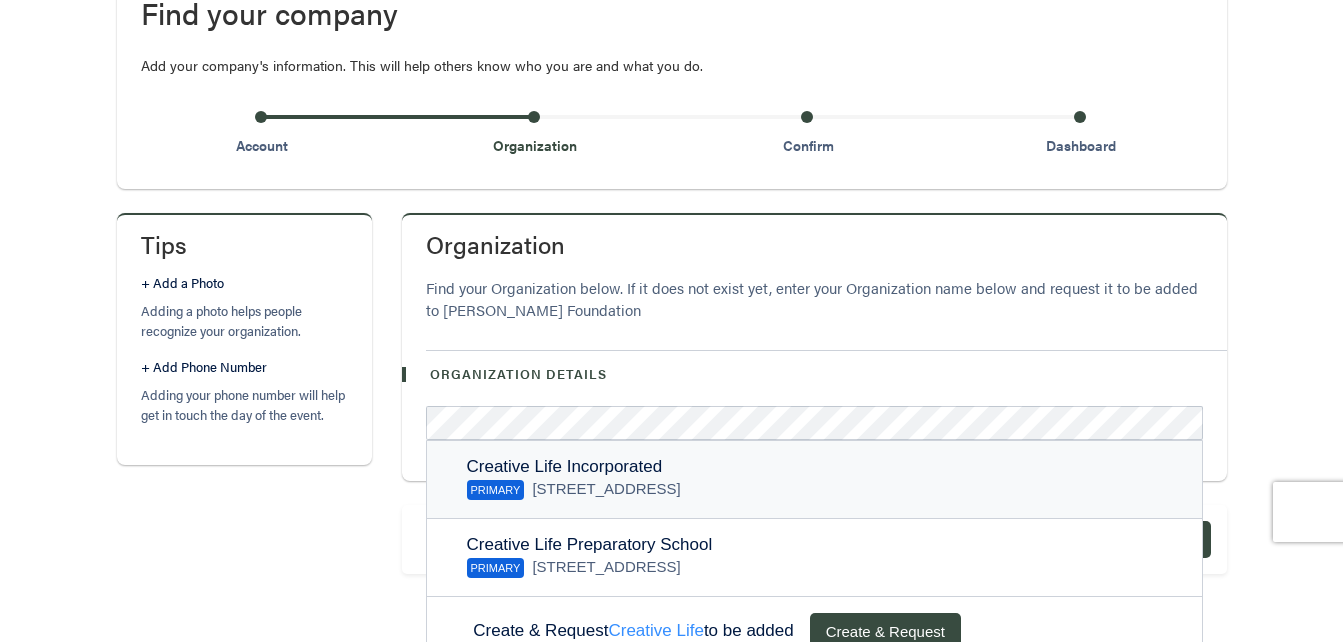 click on "Creative Life Incorporated PRIMARY 1222 Riverside Blvd, Memphis, TN 38106 United States" at bounding box center [814, 480] 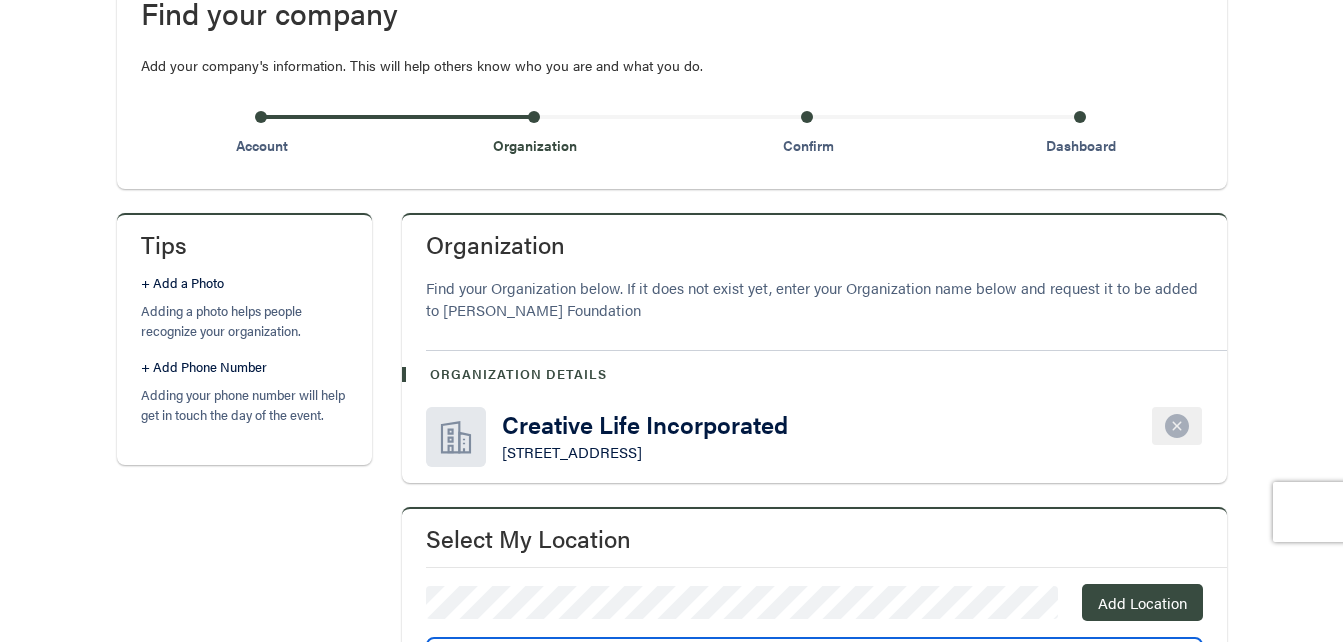scroll, scrollTop: 359, scrollLeft: 0, axis: vertical 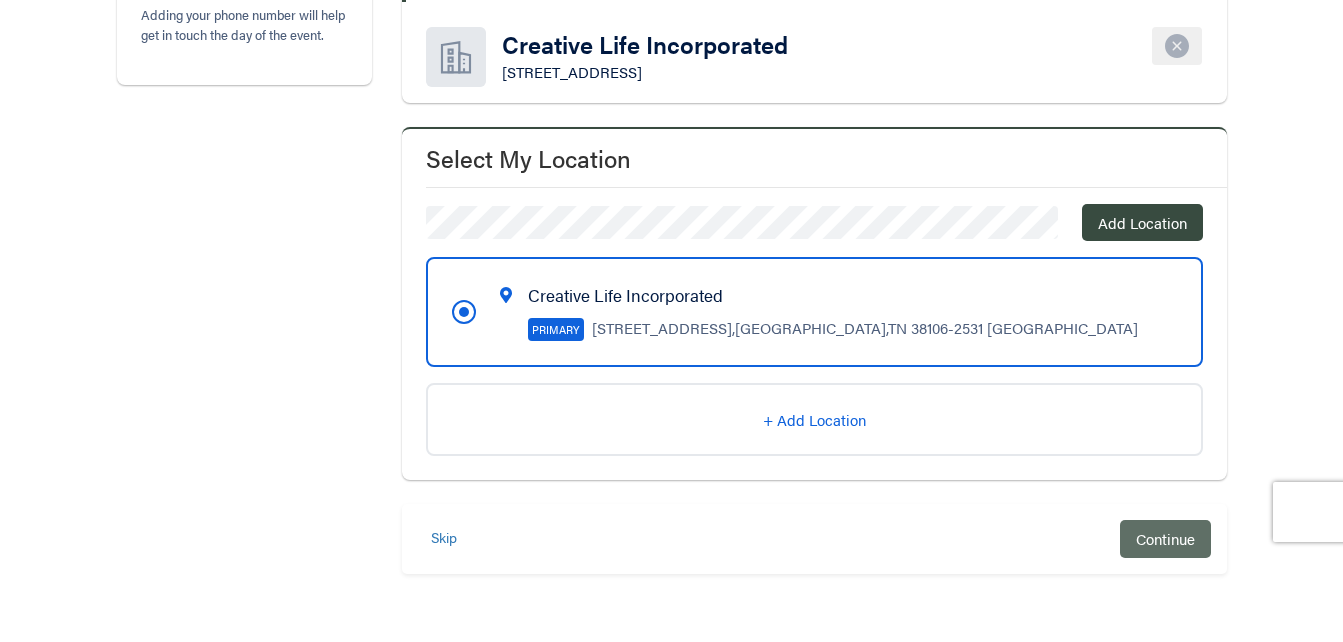 click on "Continue" at bounding box center [1165, 538] 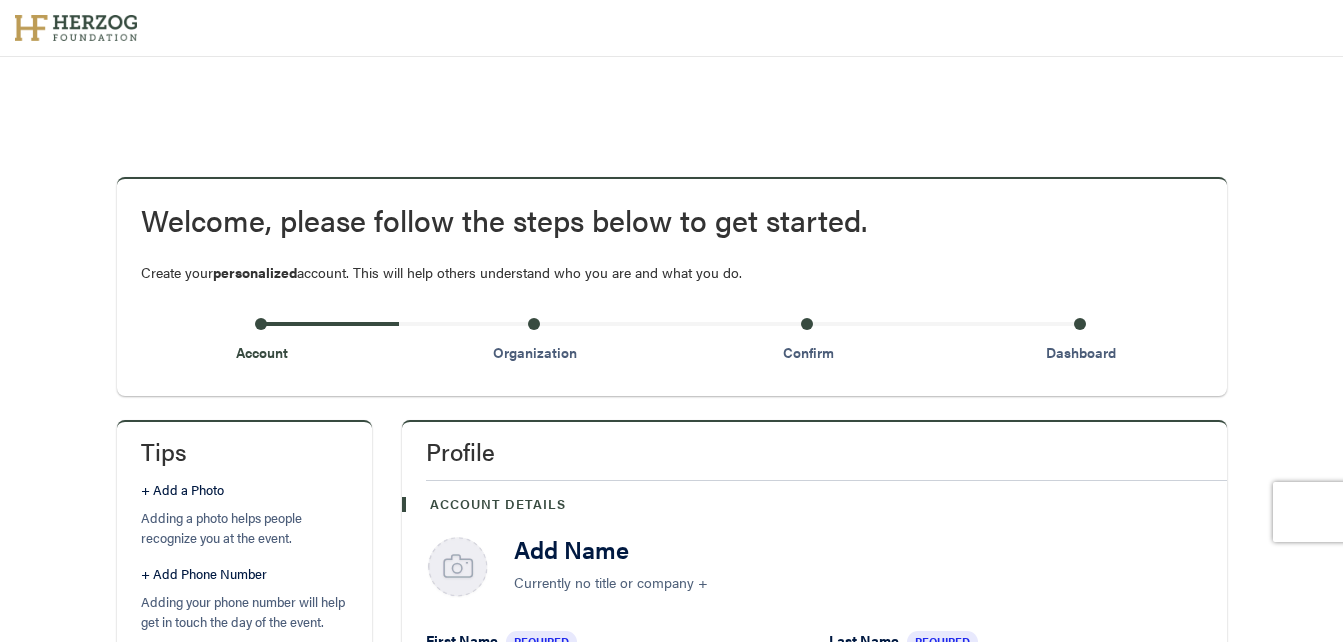 scroll, scrollTop: 0, scrollLeft: 0, axis: both 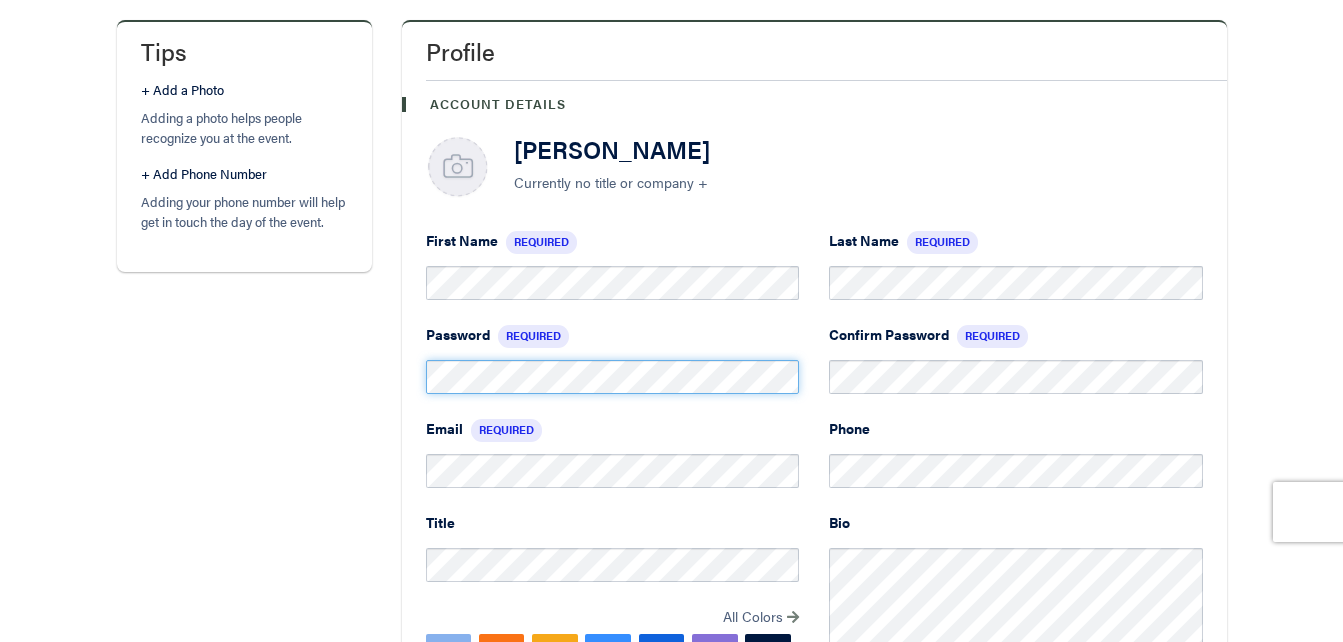 click on "Set Color" at bounding box center [0, 0] 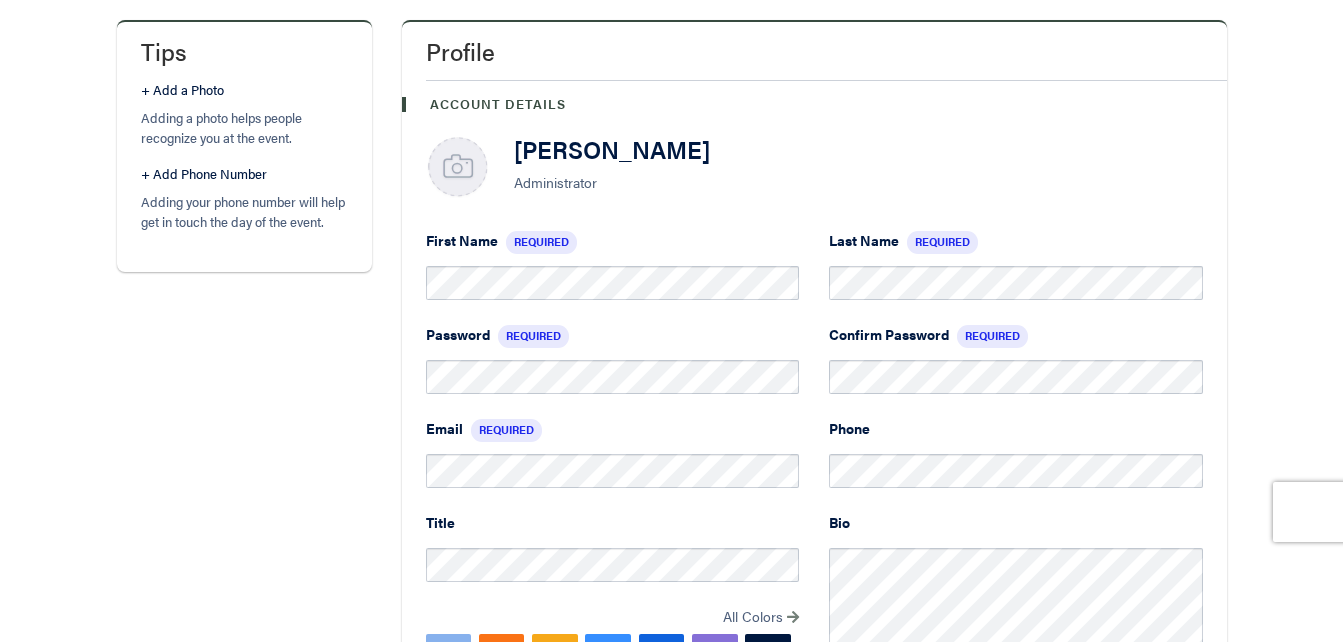 scroll, scrollTop: 1016, scrollLeft: 0, axis: vertical 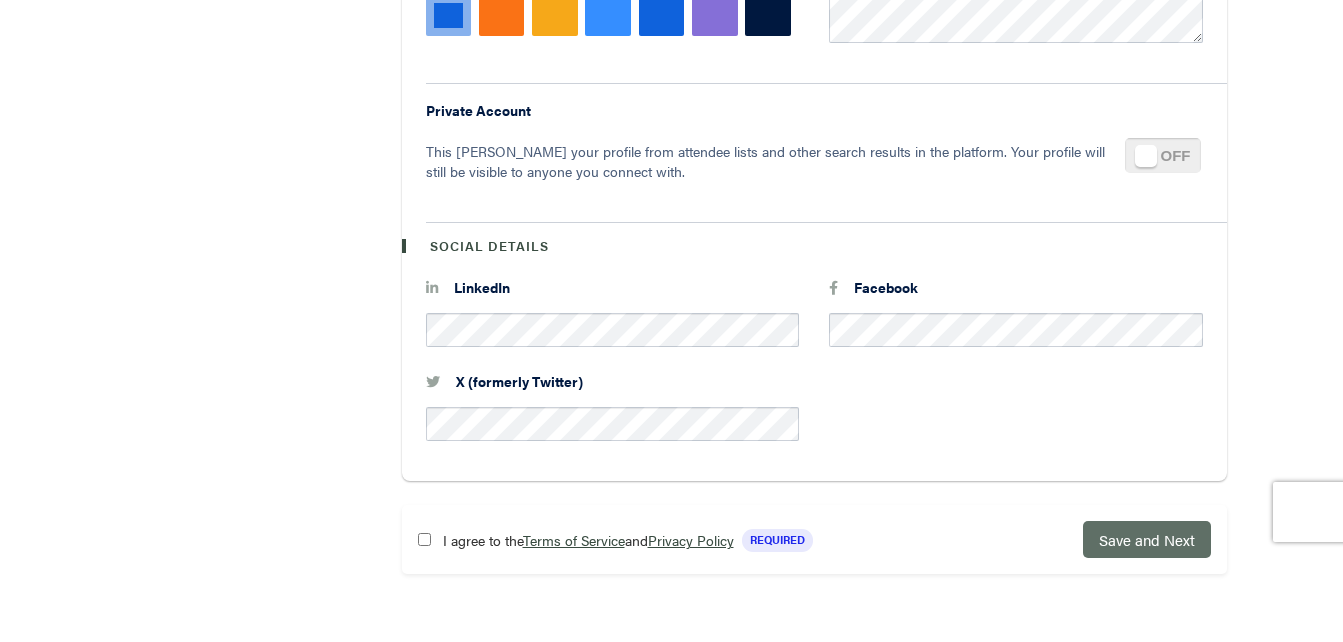 click on "Save and Next" at bounding box center (1147, 539) 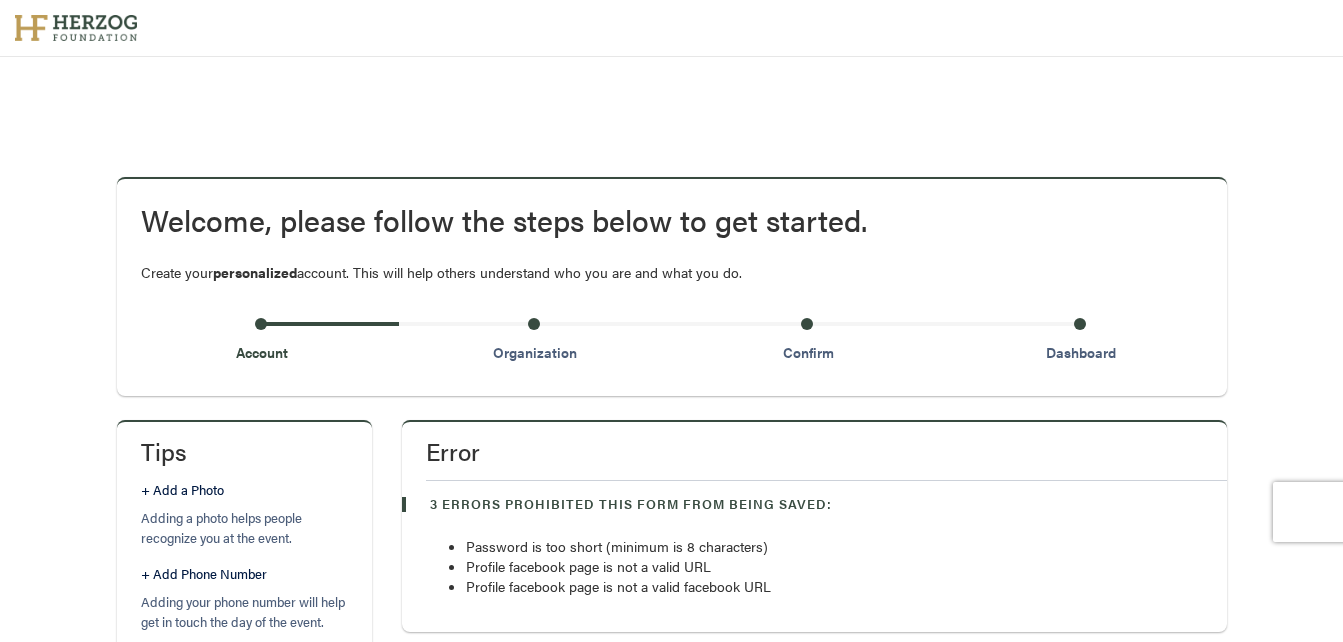 scroll, scrollTop: 356, scrollLeft: 0, axis: vertical 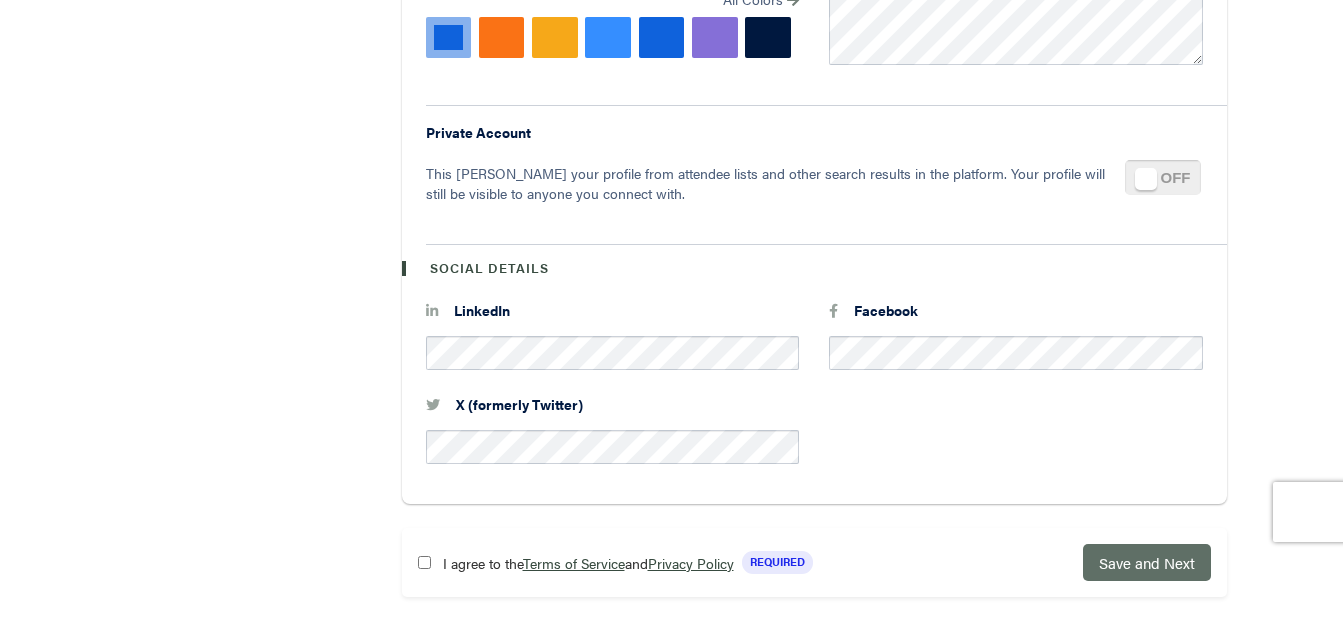 click on "Save and Next" at bounding box center [1147, 562] 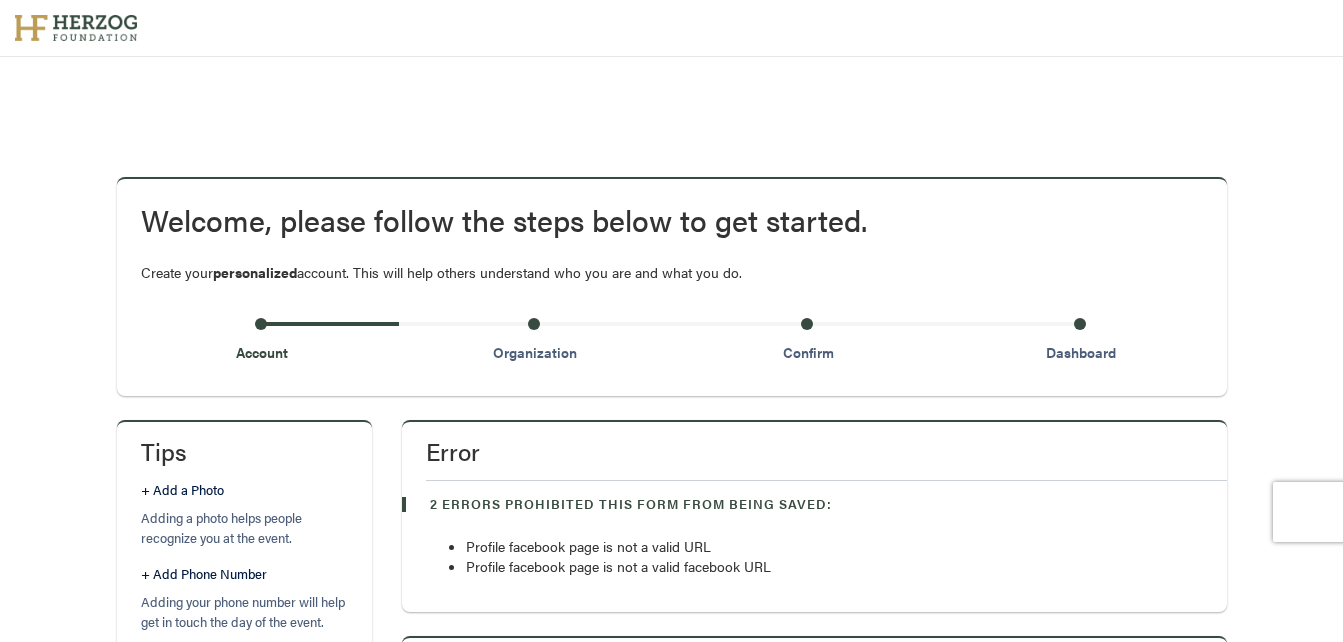 scroll, scrollTop: 356, scrollLeft: 0, axis: vertical 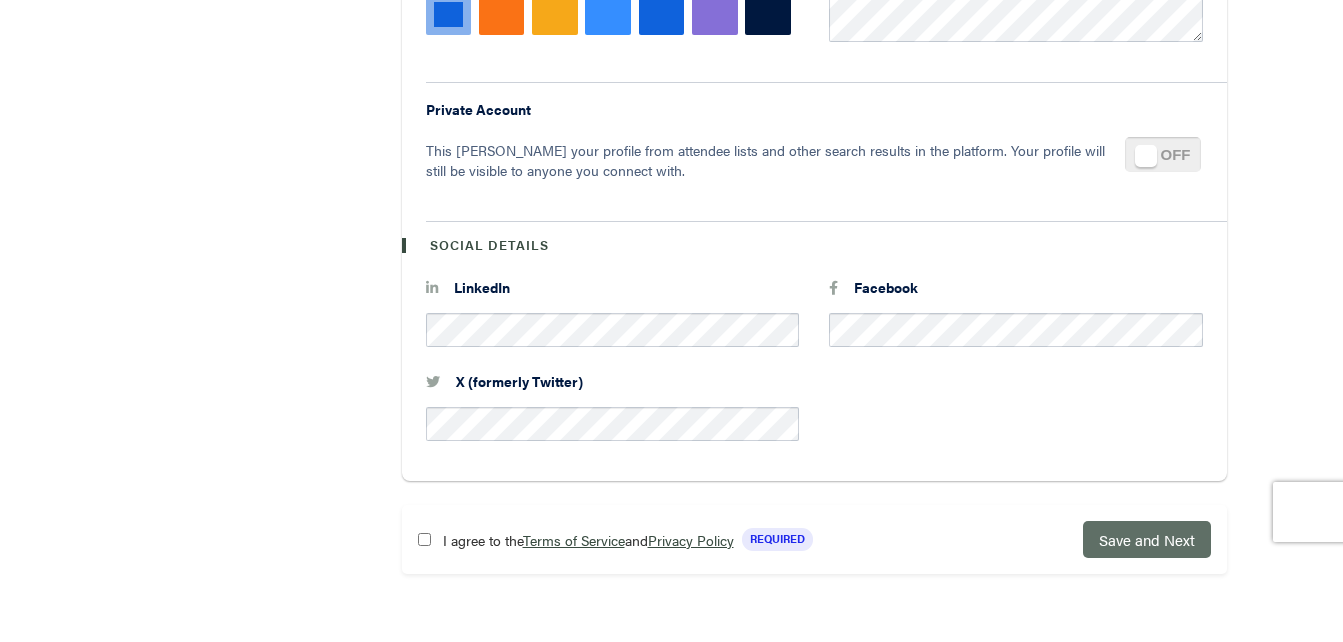 click on "Save and Next" at bounding box center [1147, 539] 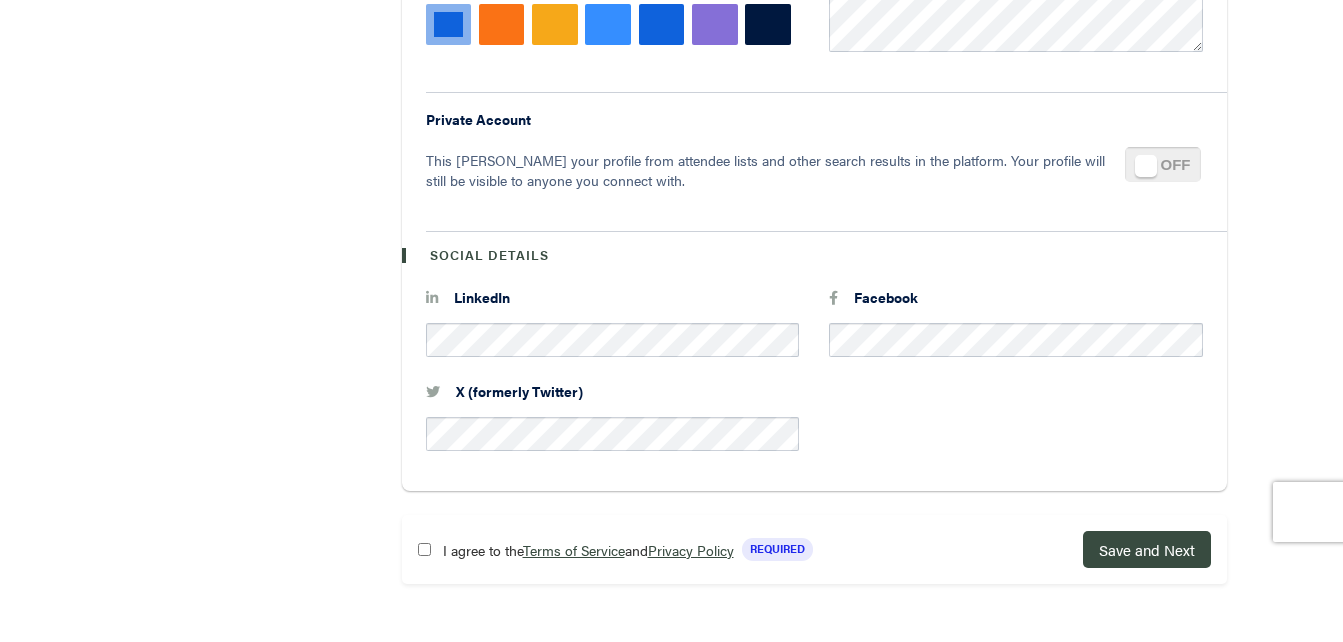 scroll, scrollTop: 1255, scrollLeft: 0, axis: vertical 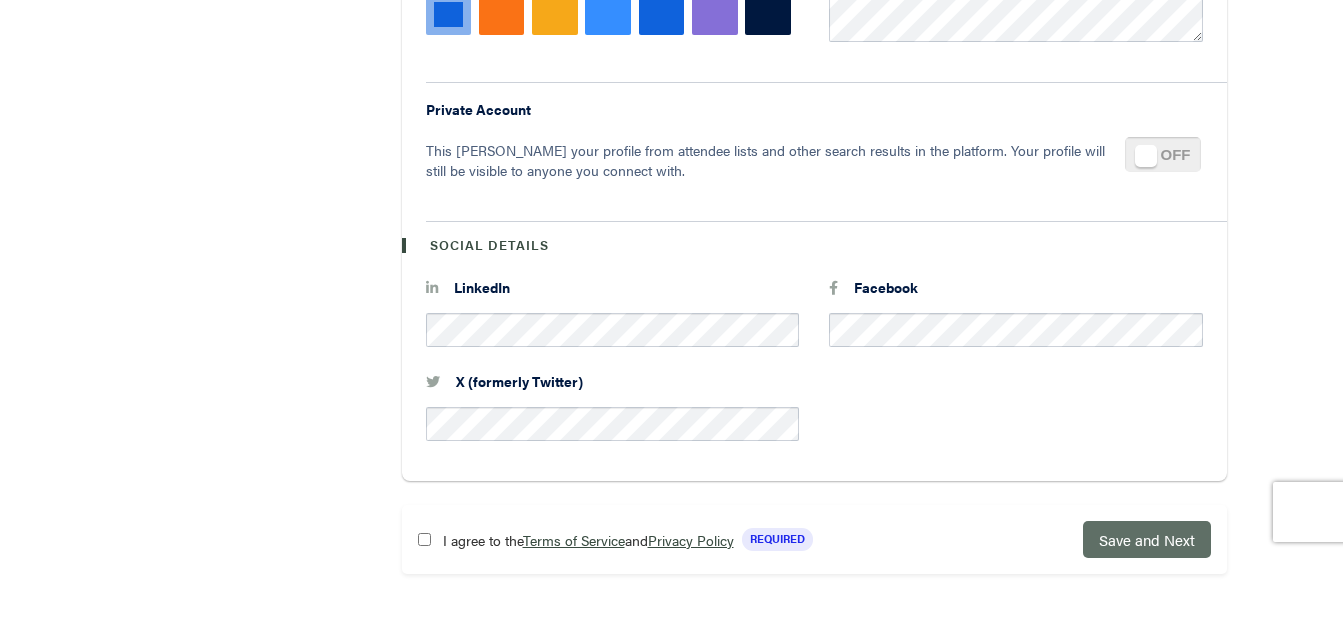 click on "Save and Next" at bounding box center [1147, 539] 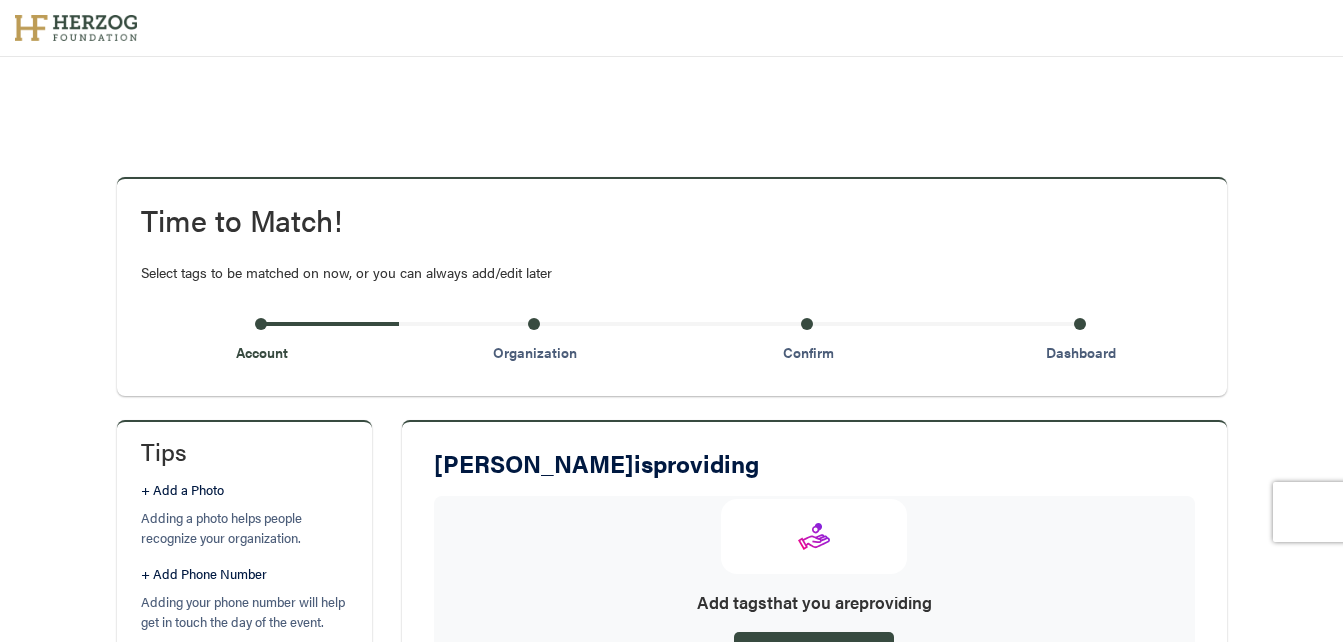 scroll, scrollTop: 0, scrollLeft: 0, axis: both 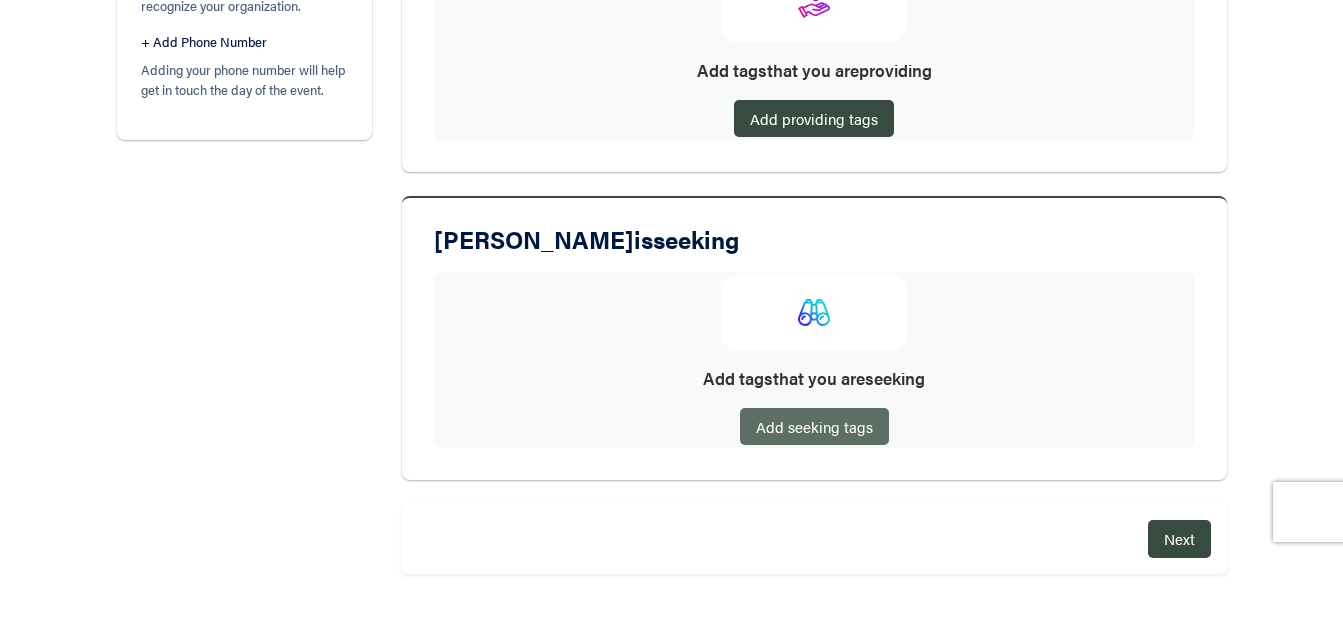 click on "Add    seeking   tags" at bounding box center [814, 426] 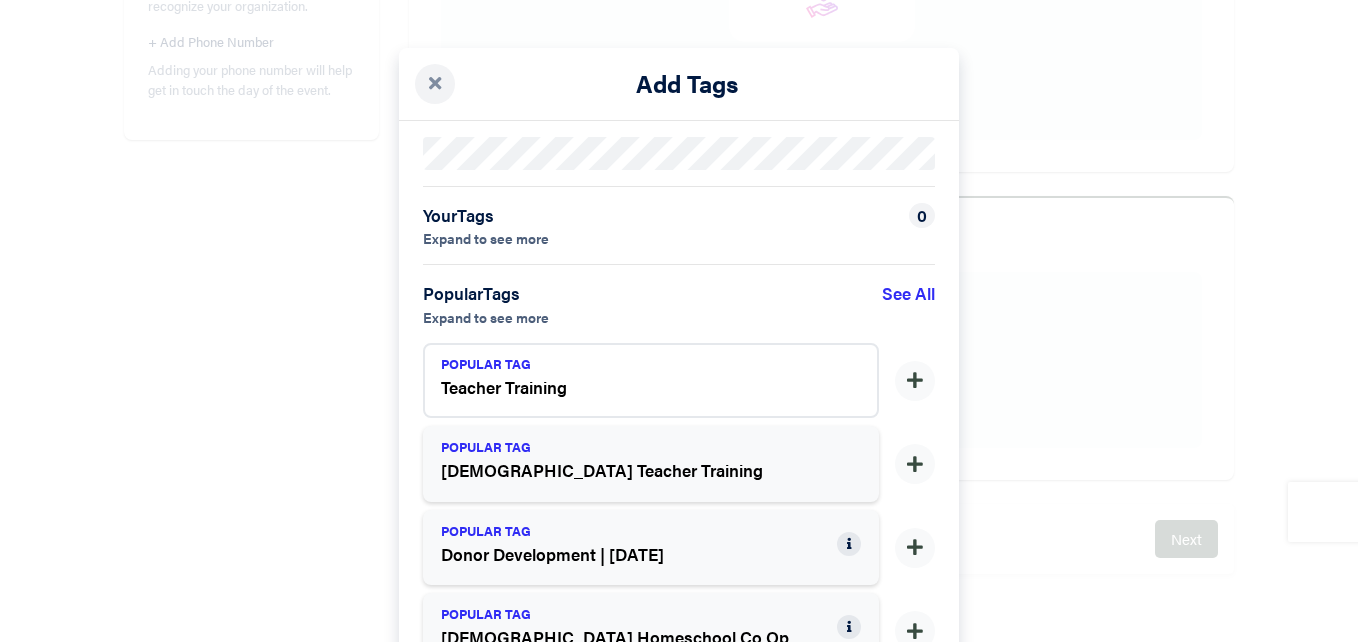 click on "Teacher Training" at bounding box center (639, 388) 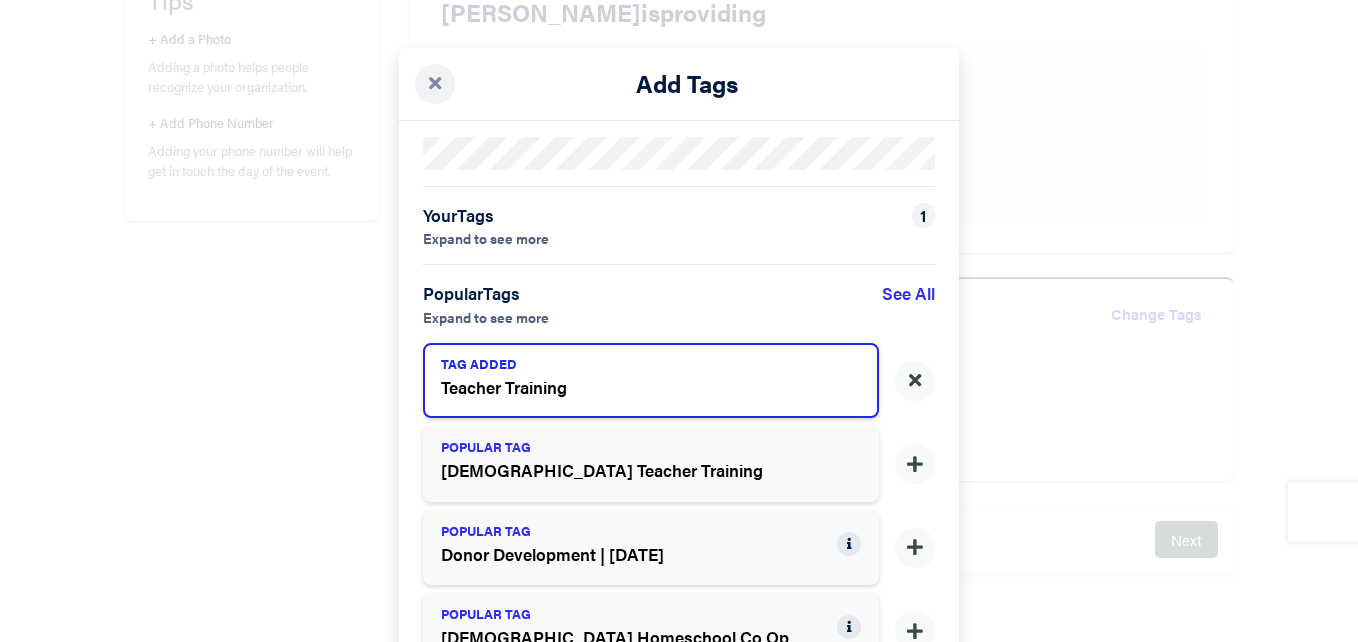 click on "Teacher Training" at bounding box center [639, 388] 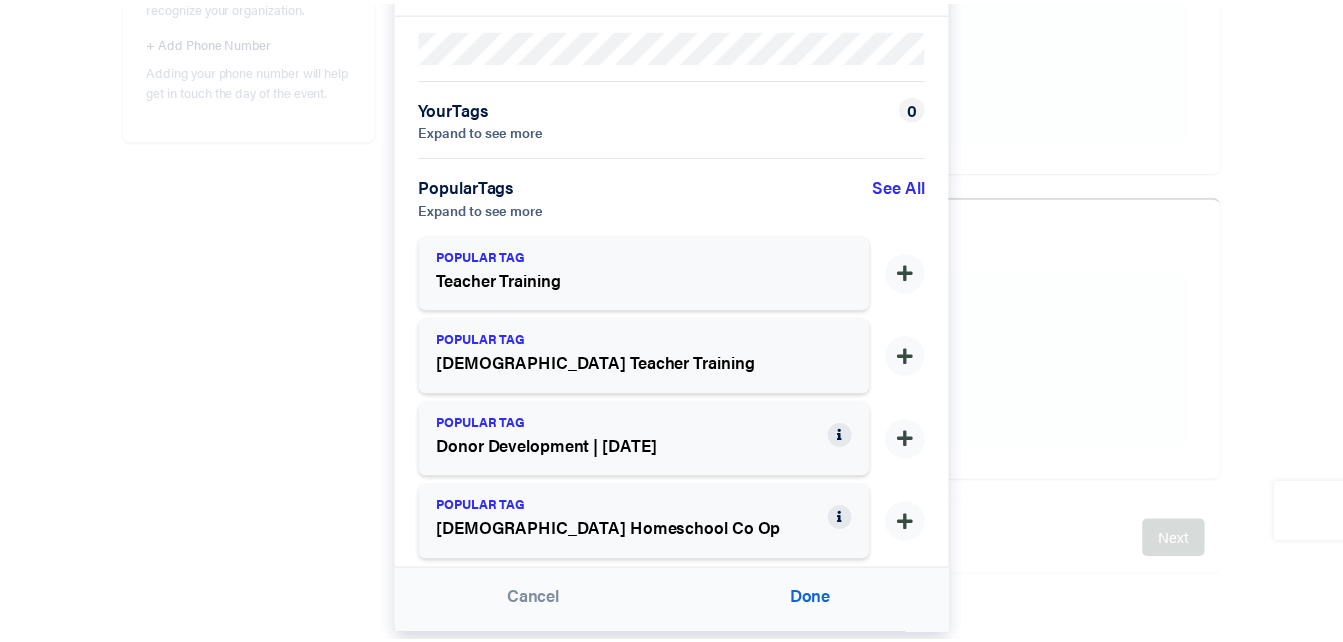 scroll, scrollTop: 148, scrollLeft: 0, axis: vertical 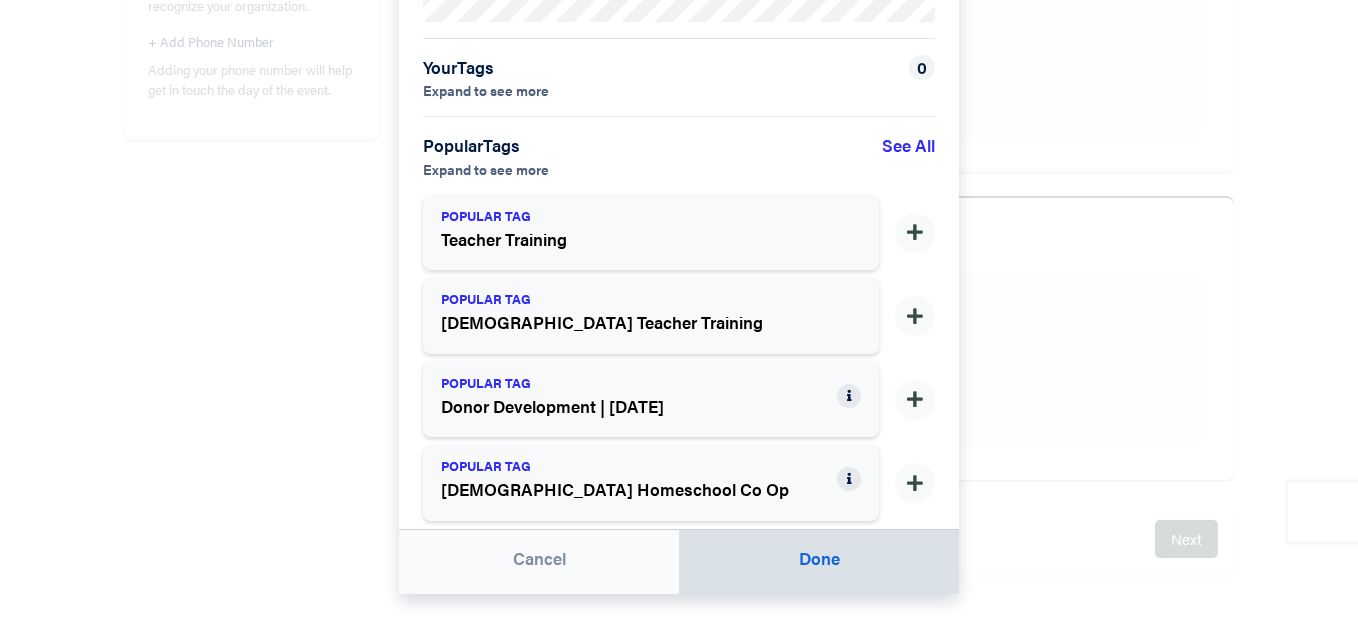 click on "Done" at bounding box center (819, 562) 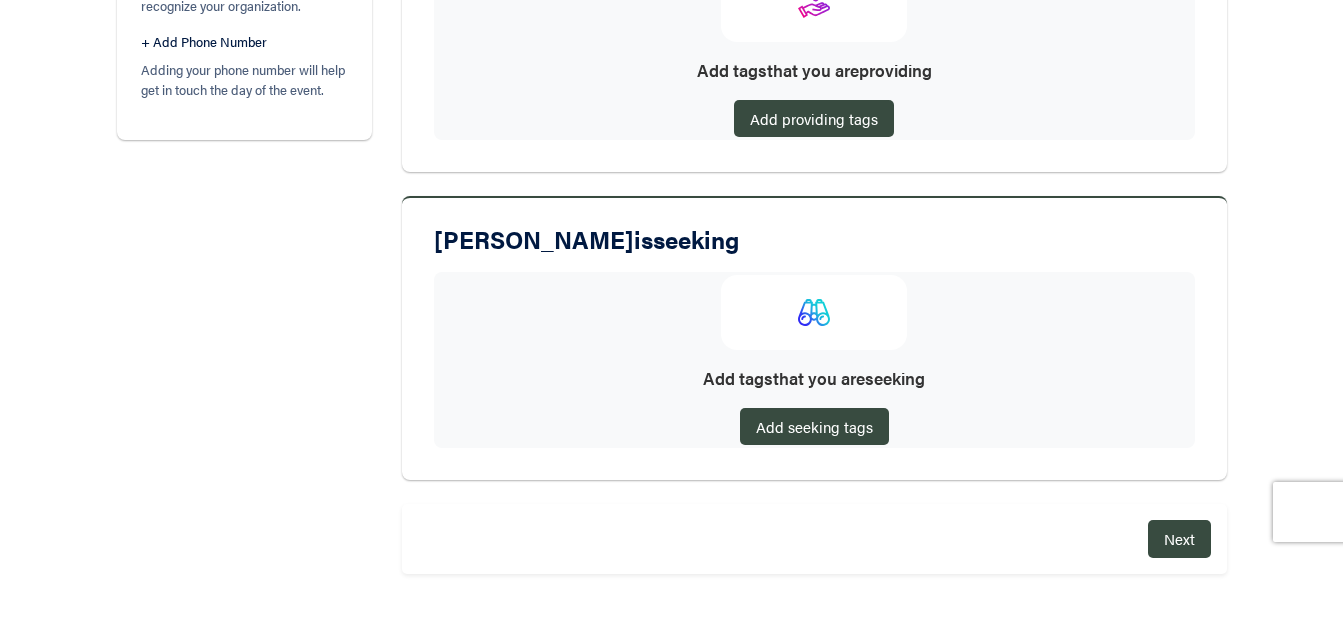 scroll, scrollTop: 0, scrollLeft: 0, axis: both 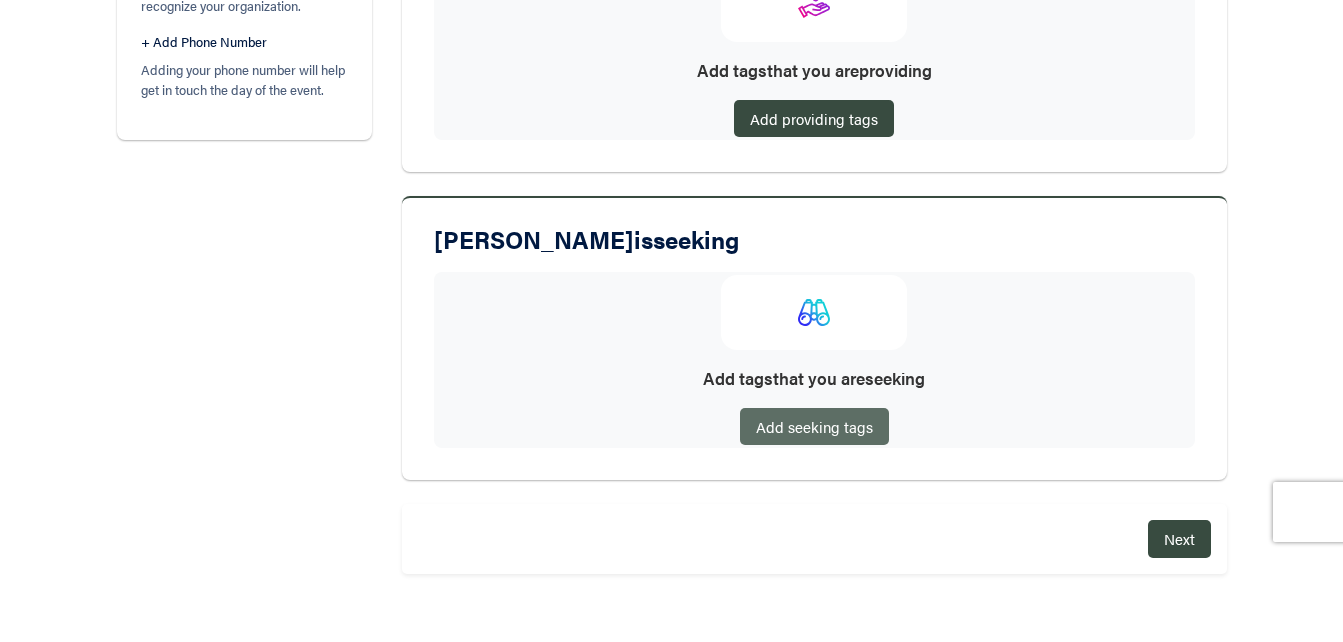 click on "Add    seeking   tags" at bounding box center [814, 426] 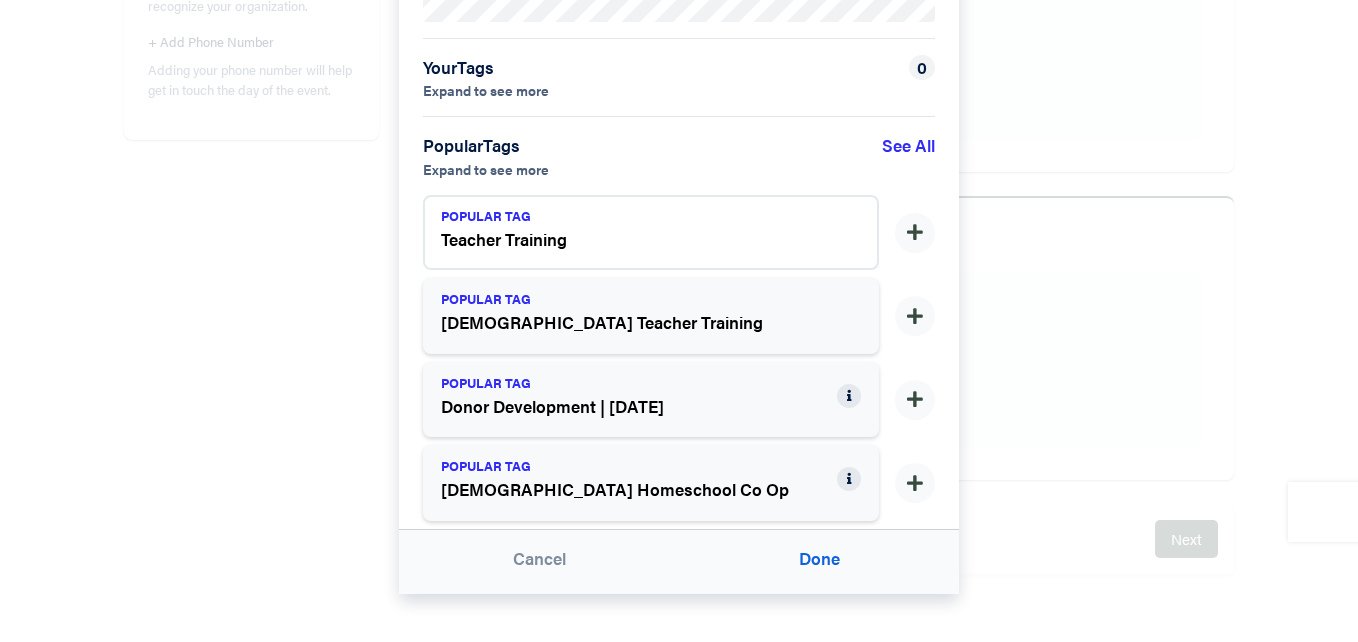 click on "Teacher Training" at bounding box center (639, 240) 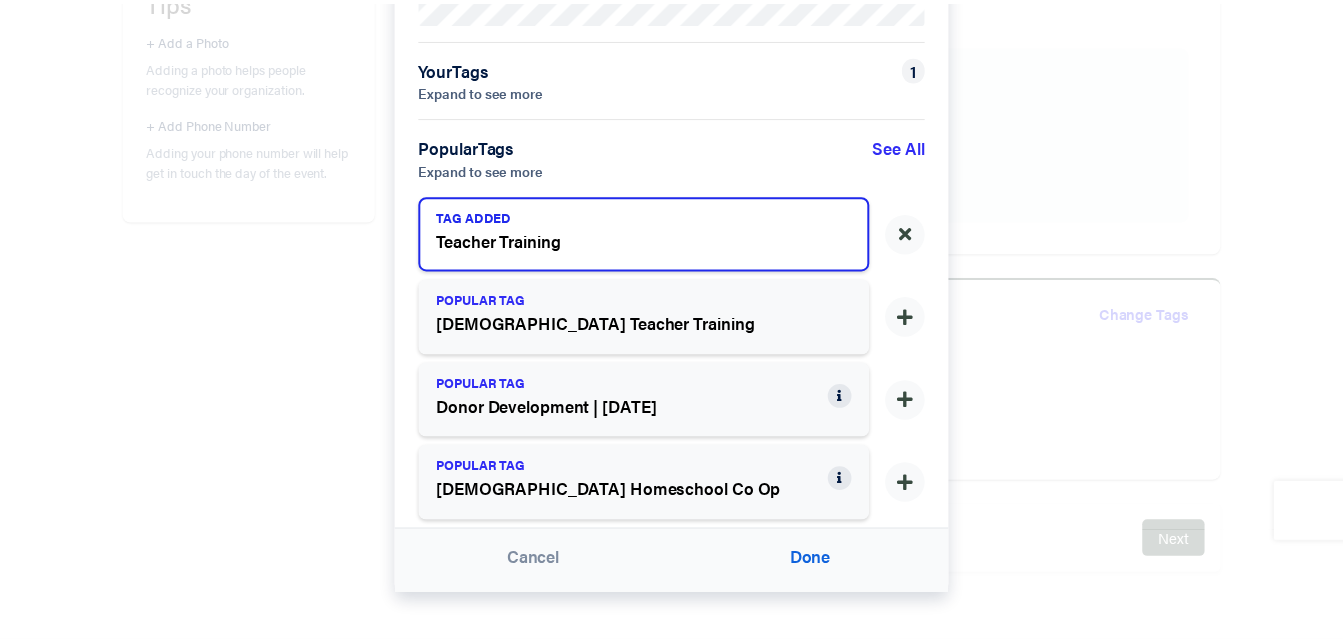 scroll, scrollTop: 451, scrollLeft: 0, axis: vertical 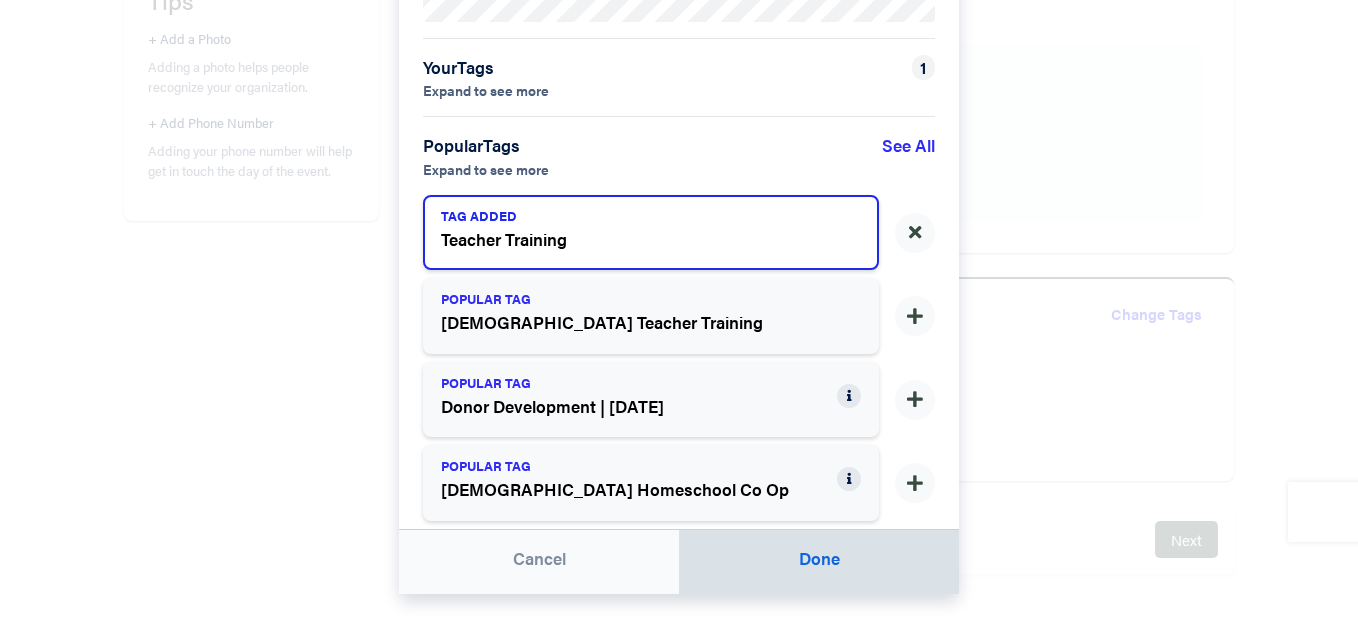 click on "Done" at bounding box center (819, 562) 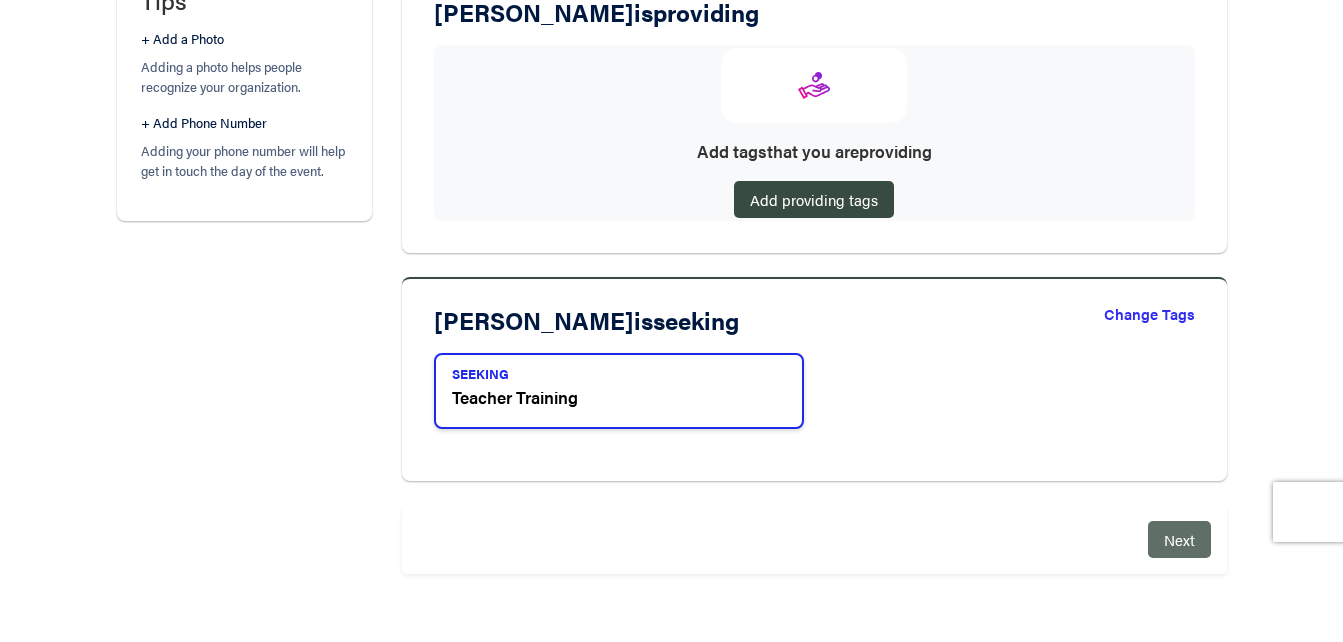 click on "Next" at bounding box center [1179, 539] 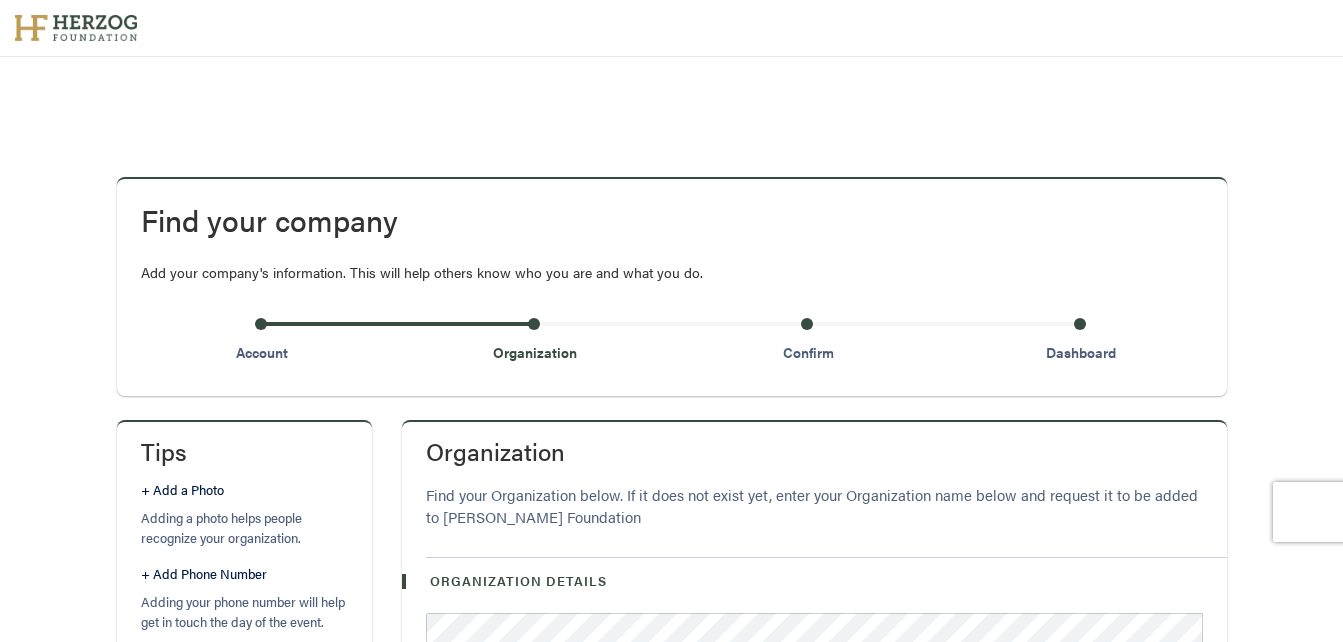 scroll, scrollTop: 0, scrollLeft: 0, axis: both 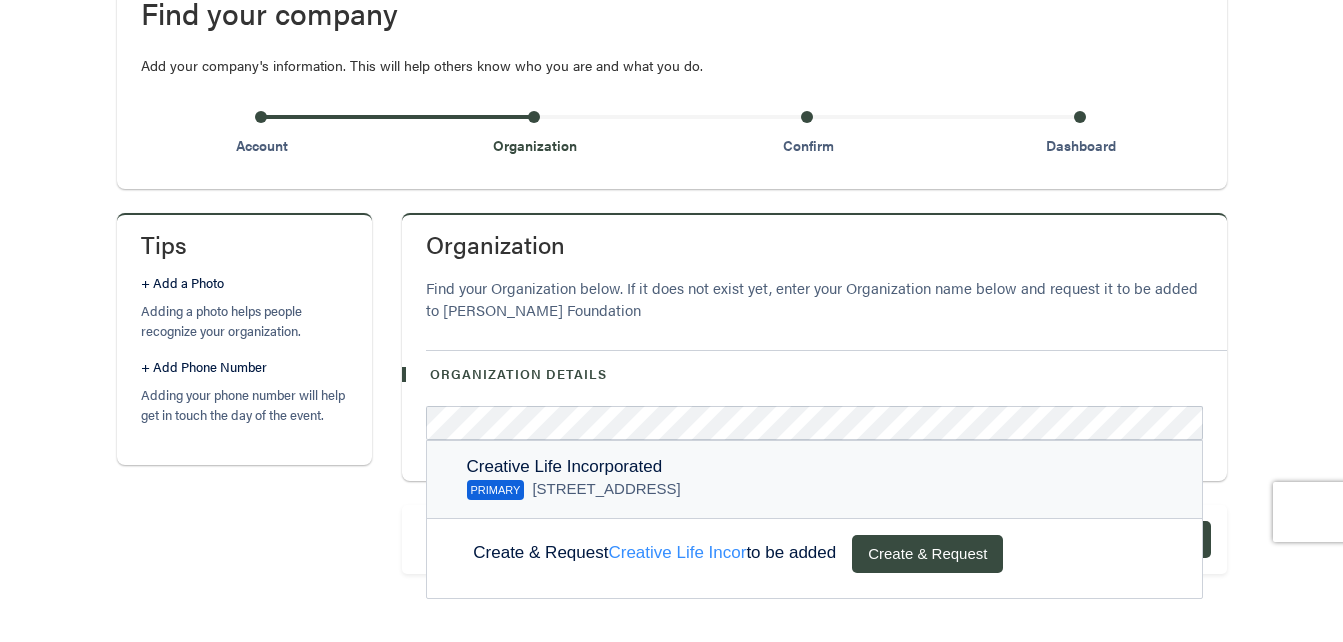 click on "Creative Life Incorporated" at bounding box center (565, 466) 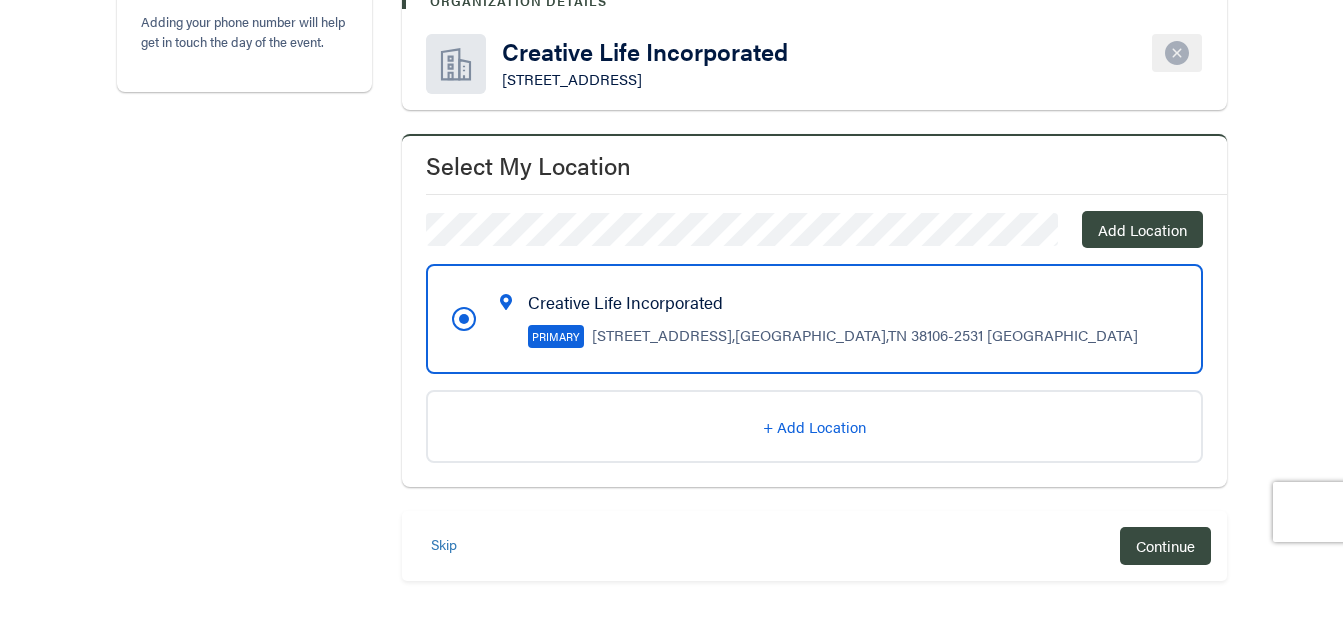 scroll, scrollTop: 587, scrollLeft: 0, axis: vertical 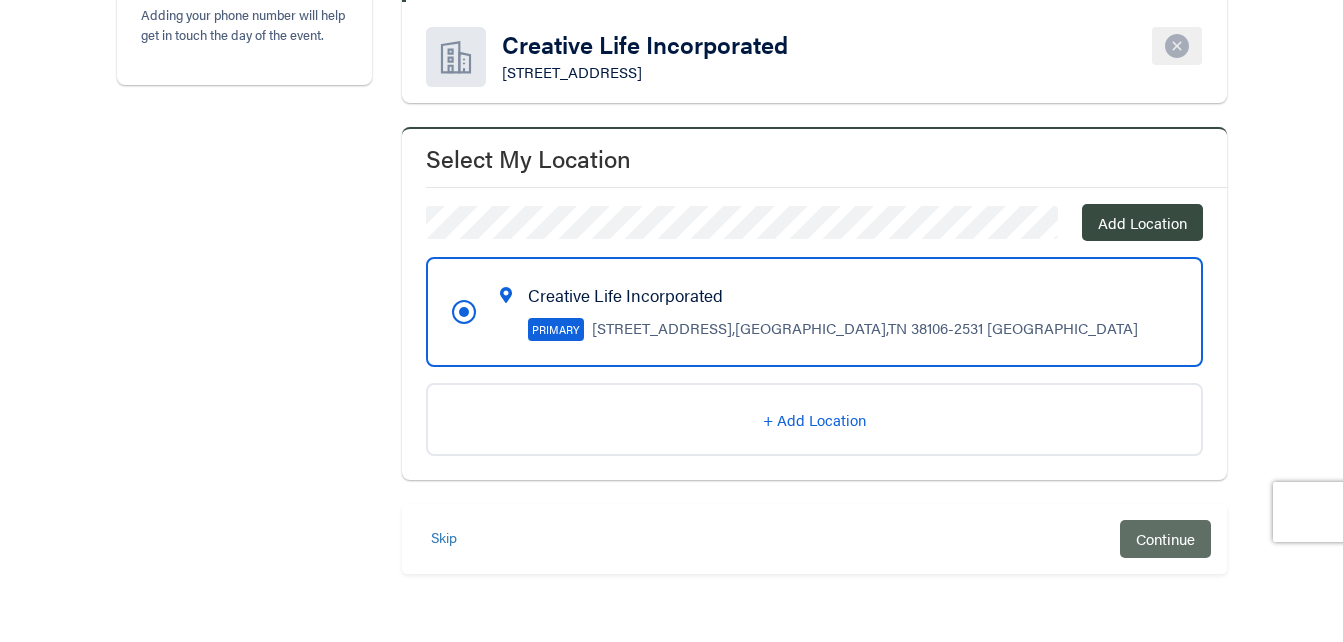 click on "Continue" at bounding box center [1165, 538] 